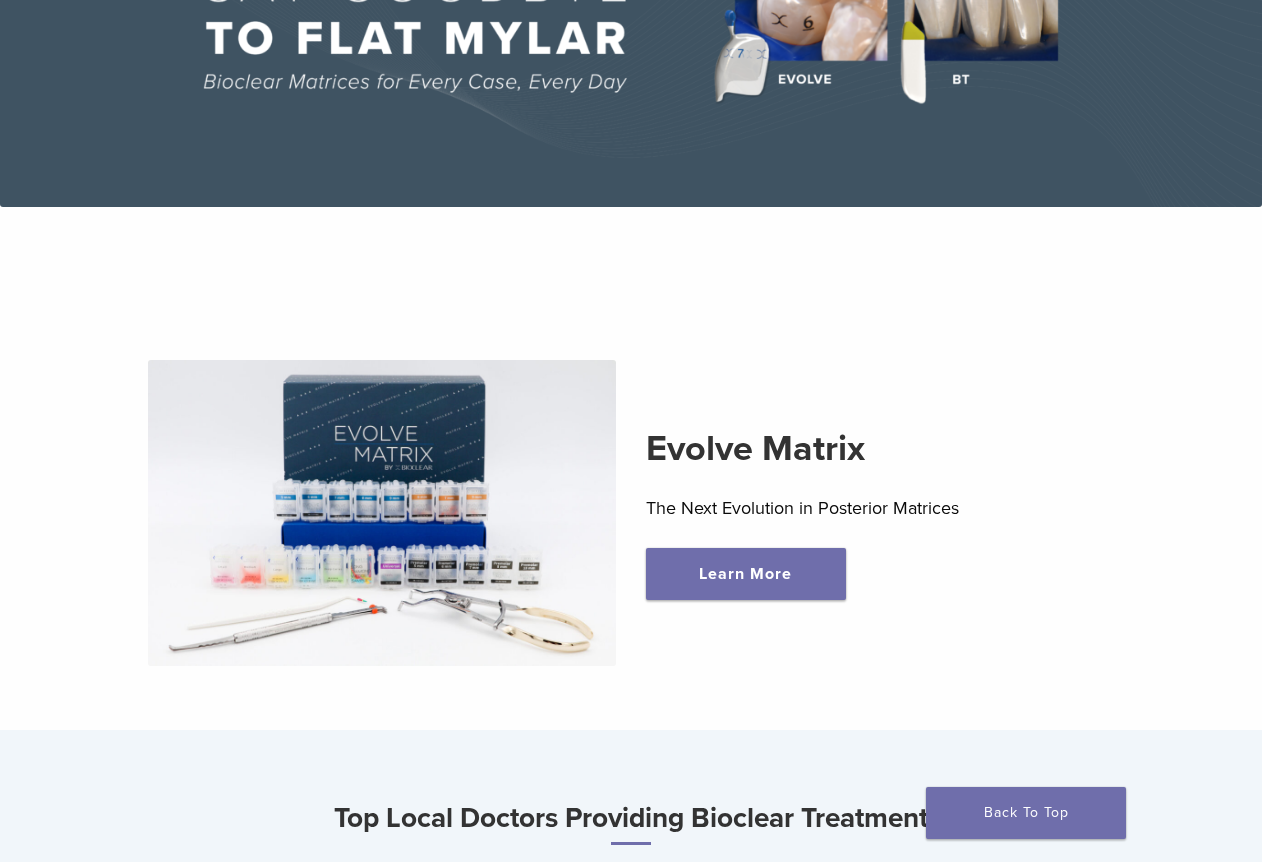 scroll, scrollTop: 0, scrollLeft: 0, axis: both 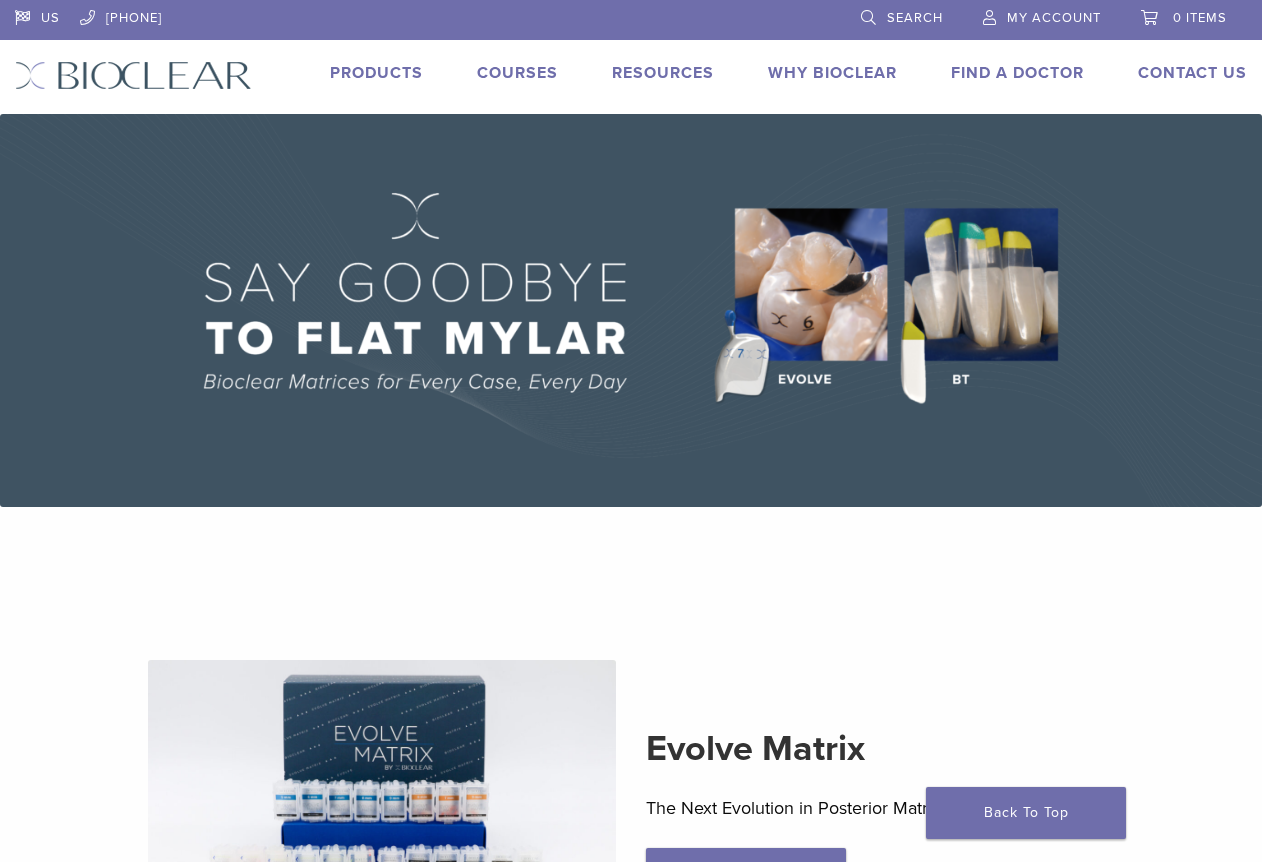 click on "Search" at bounding box center [915, 18] 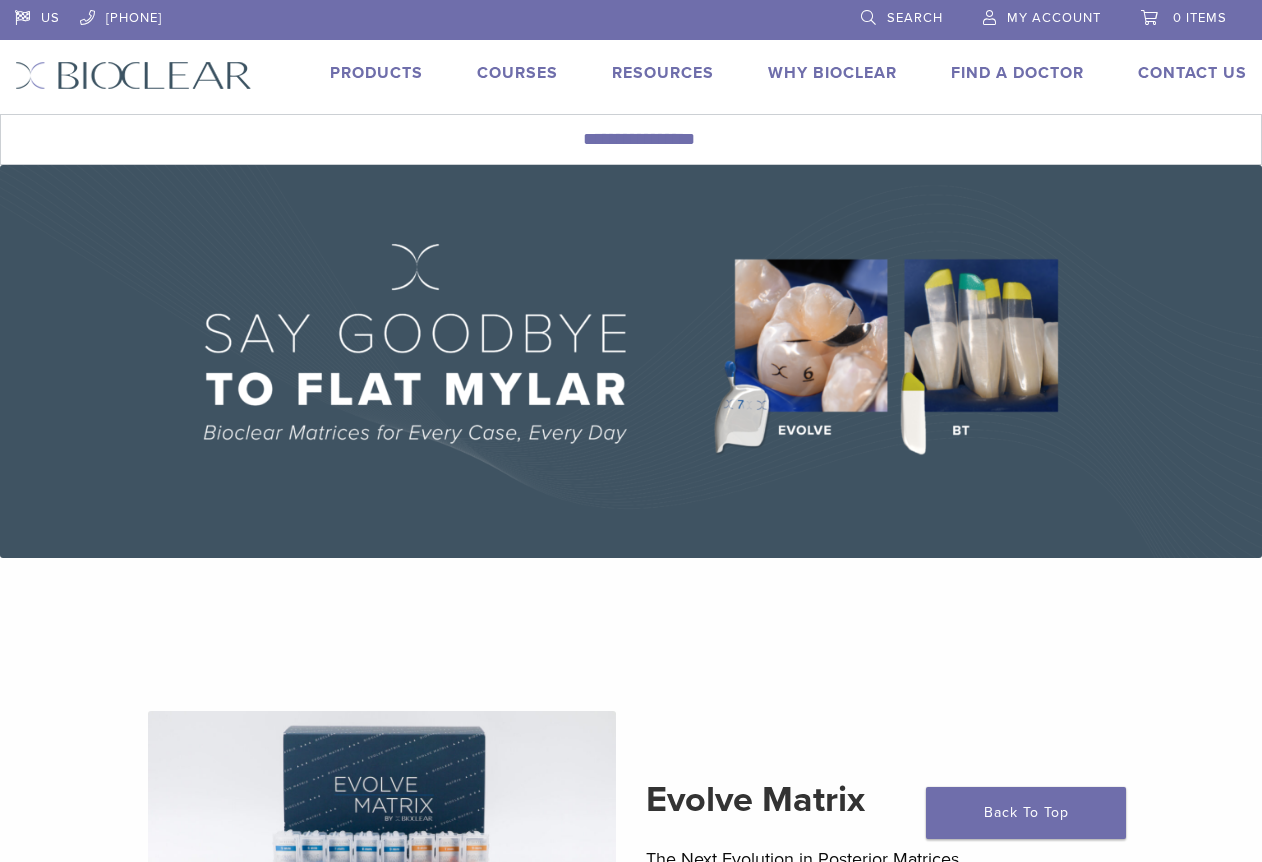 click on "Products" at bounding box center [376, 73] 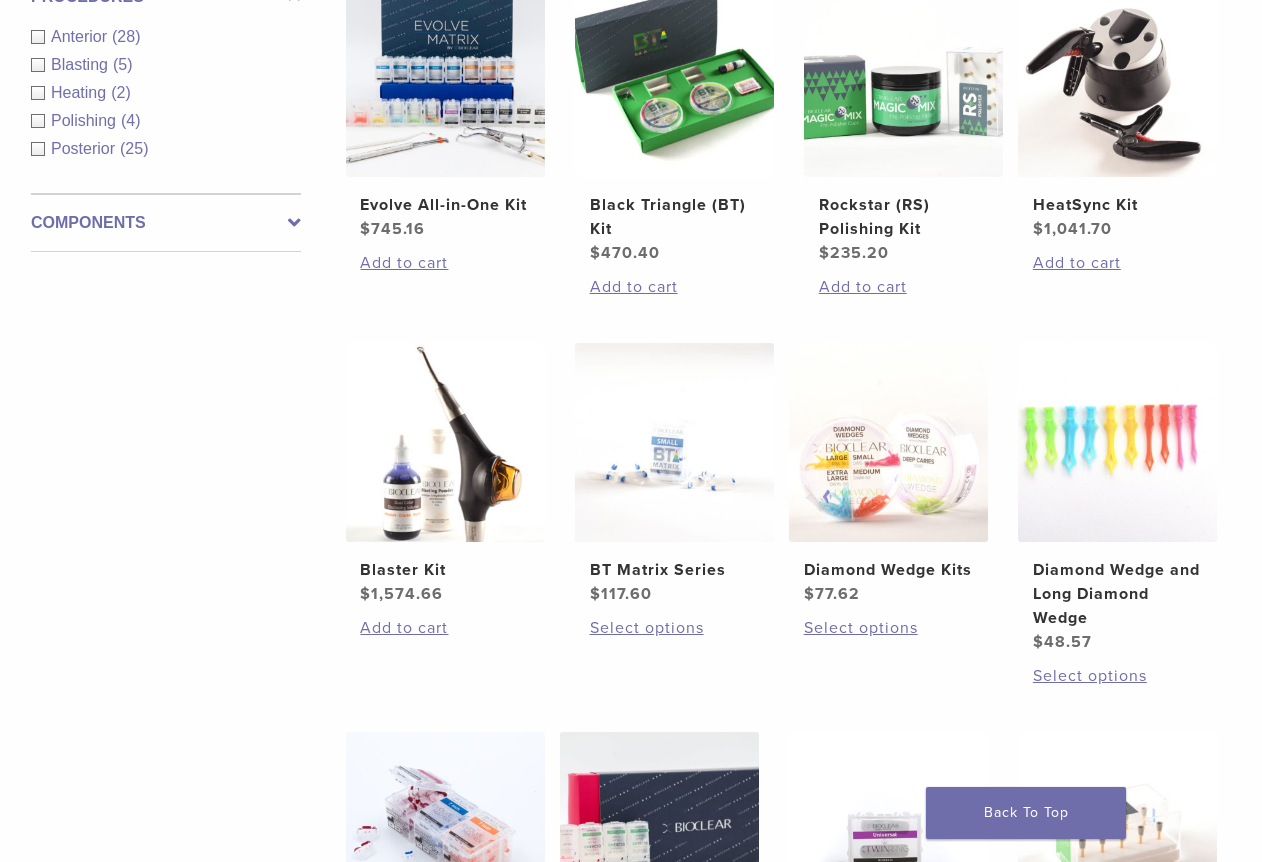scroll, scrollTop: 900, scrollLeft: 0, axis: vertical 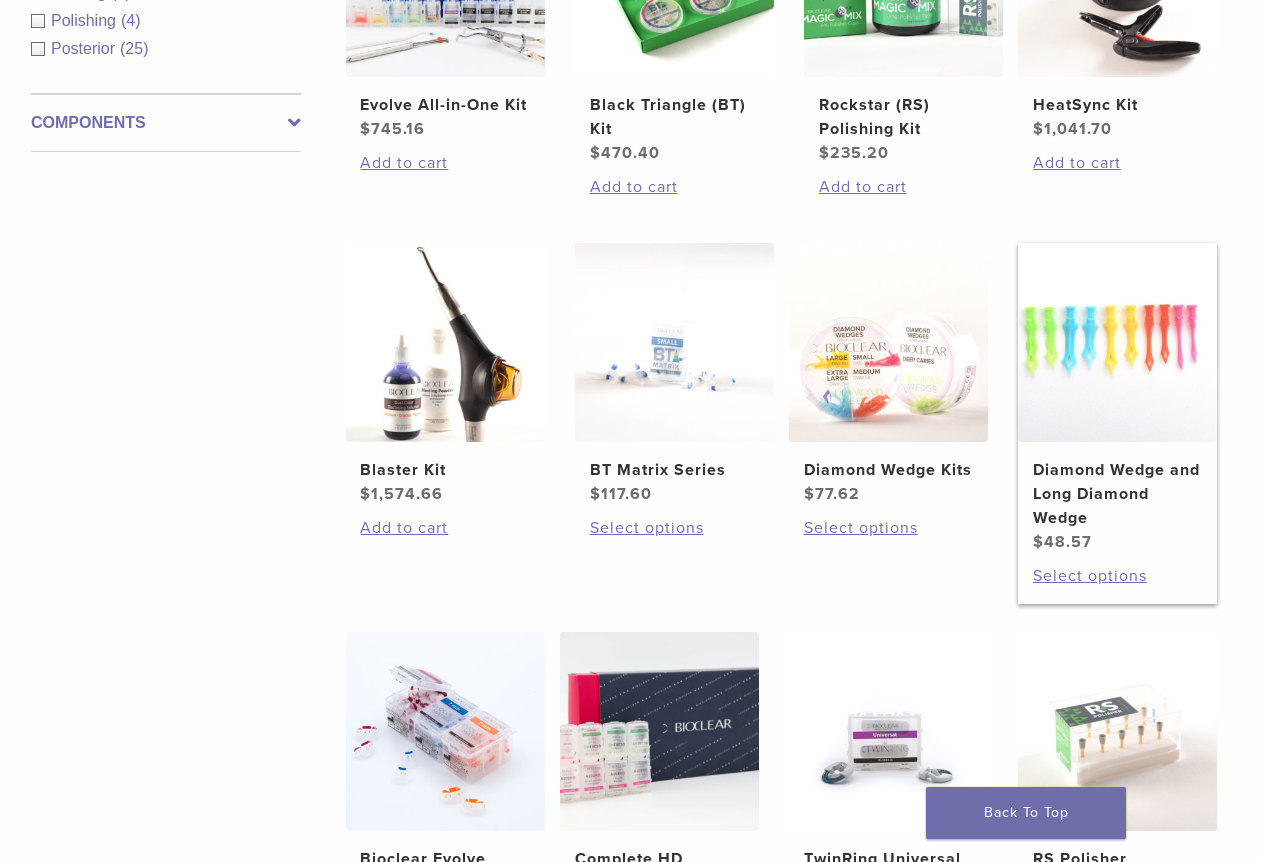 click at bounding box center [1117, 342] 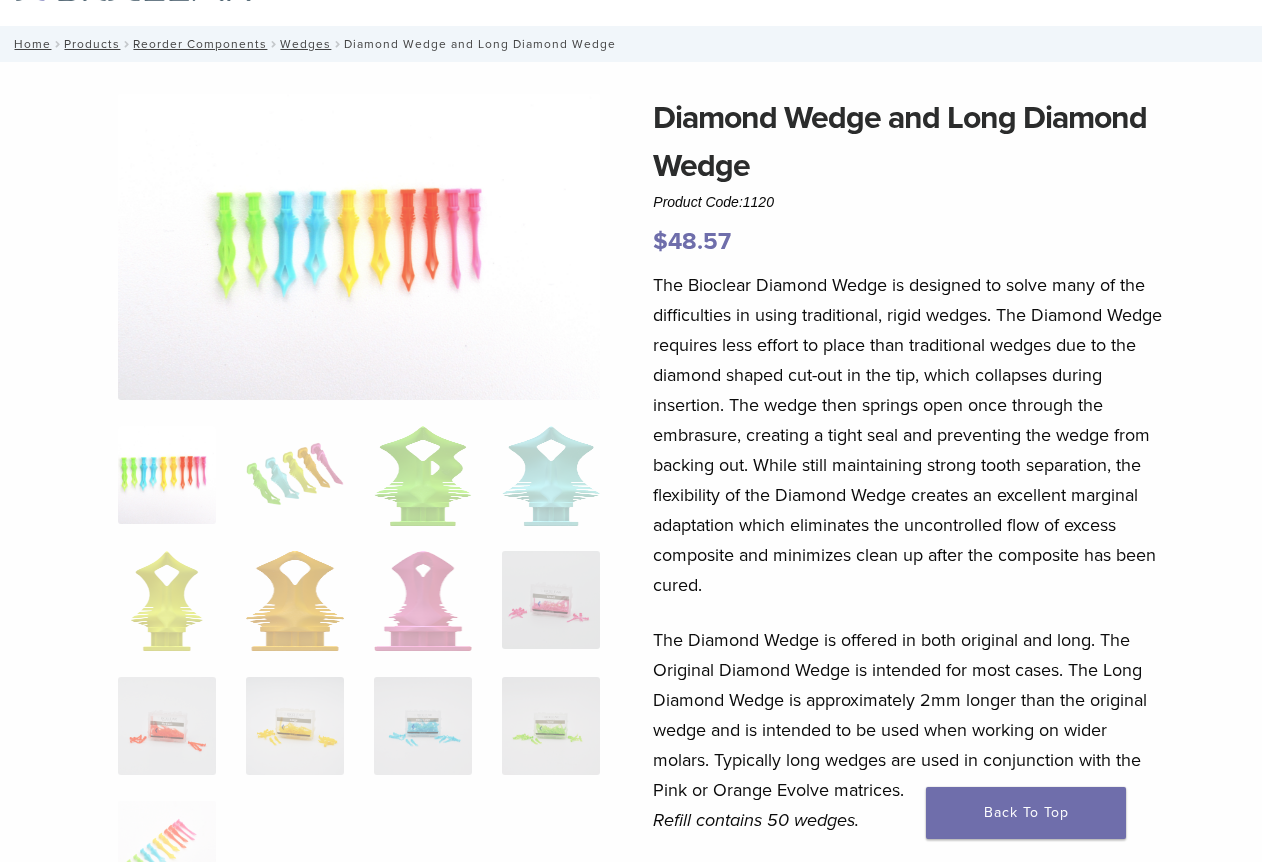 scroll, scrollTop: 0, scrollLeft: 0, axis: both 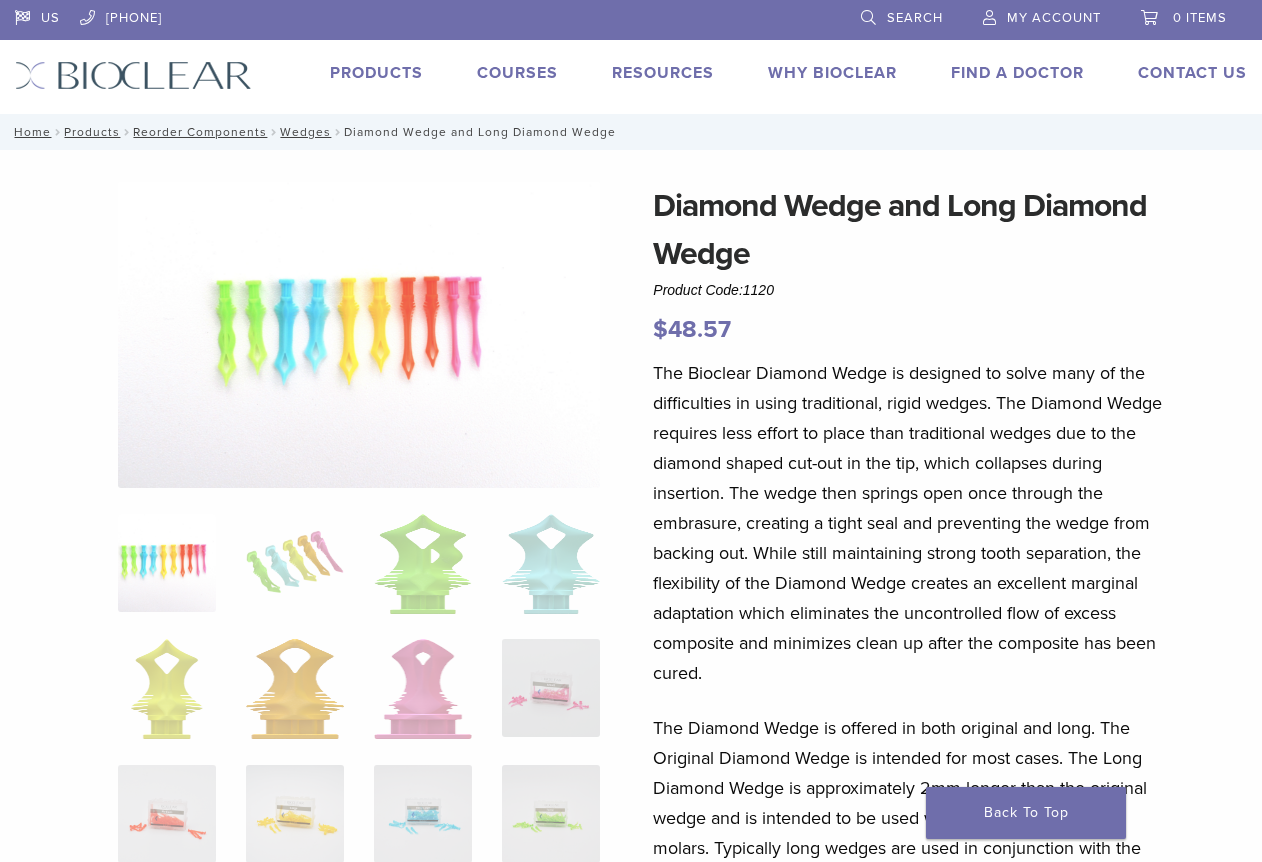 click on "Products" at bounding box center (376, 73) 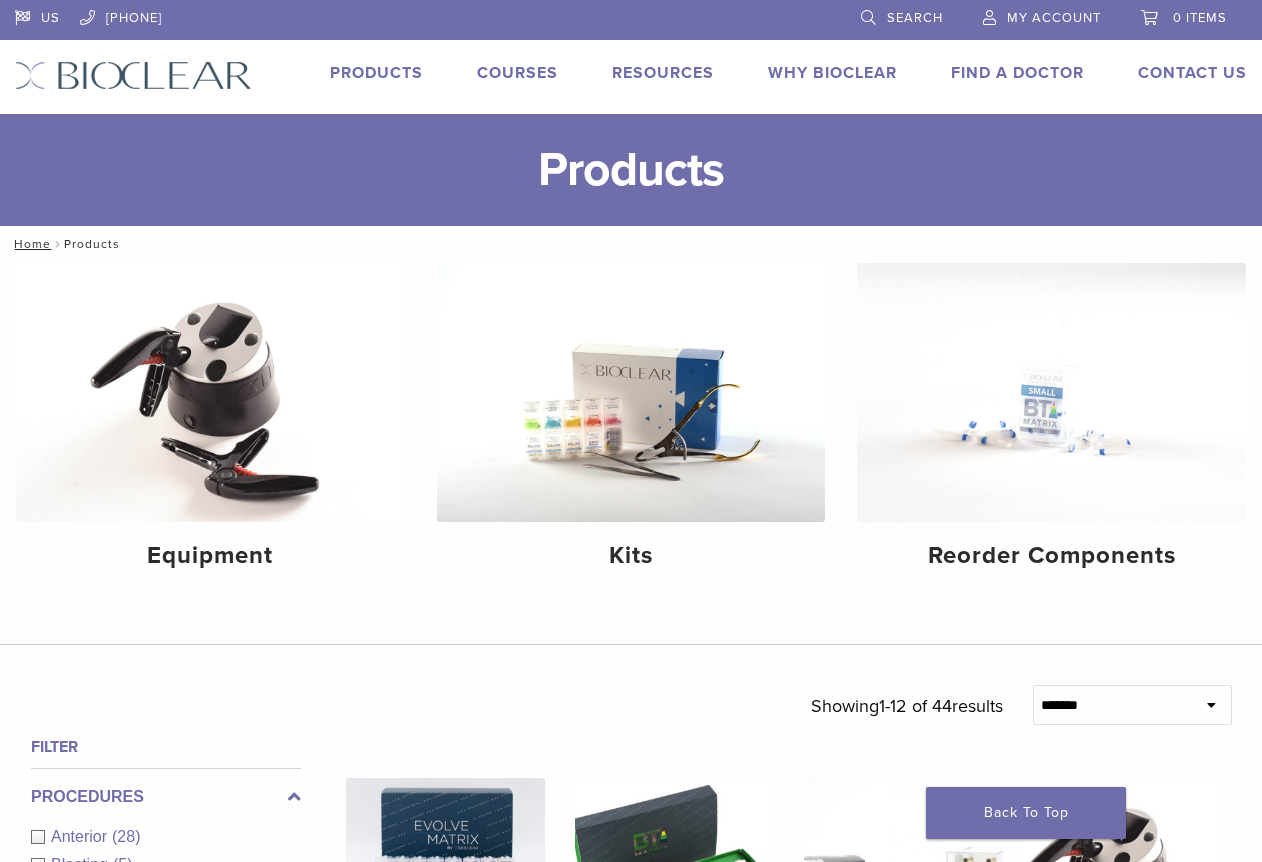 scroll, scrollTop: 0, scrollLeft: 0, axis: both 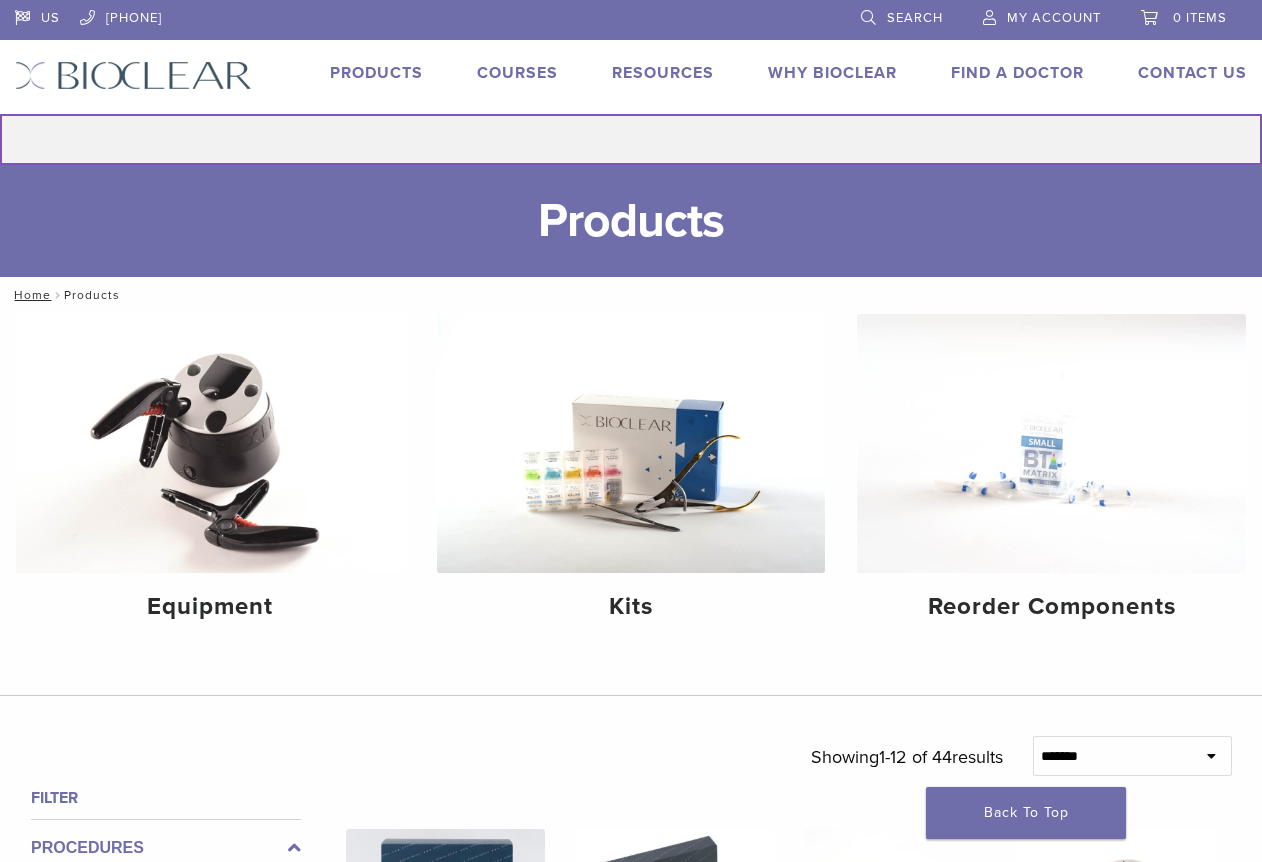 click on "Search for:" at bounding box center (631, 139) 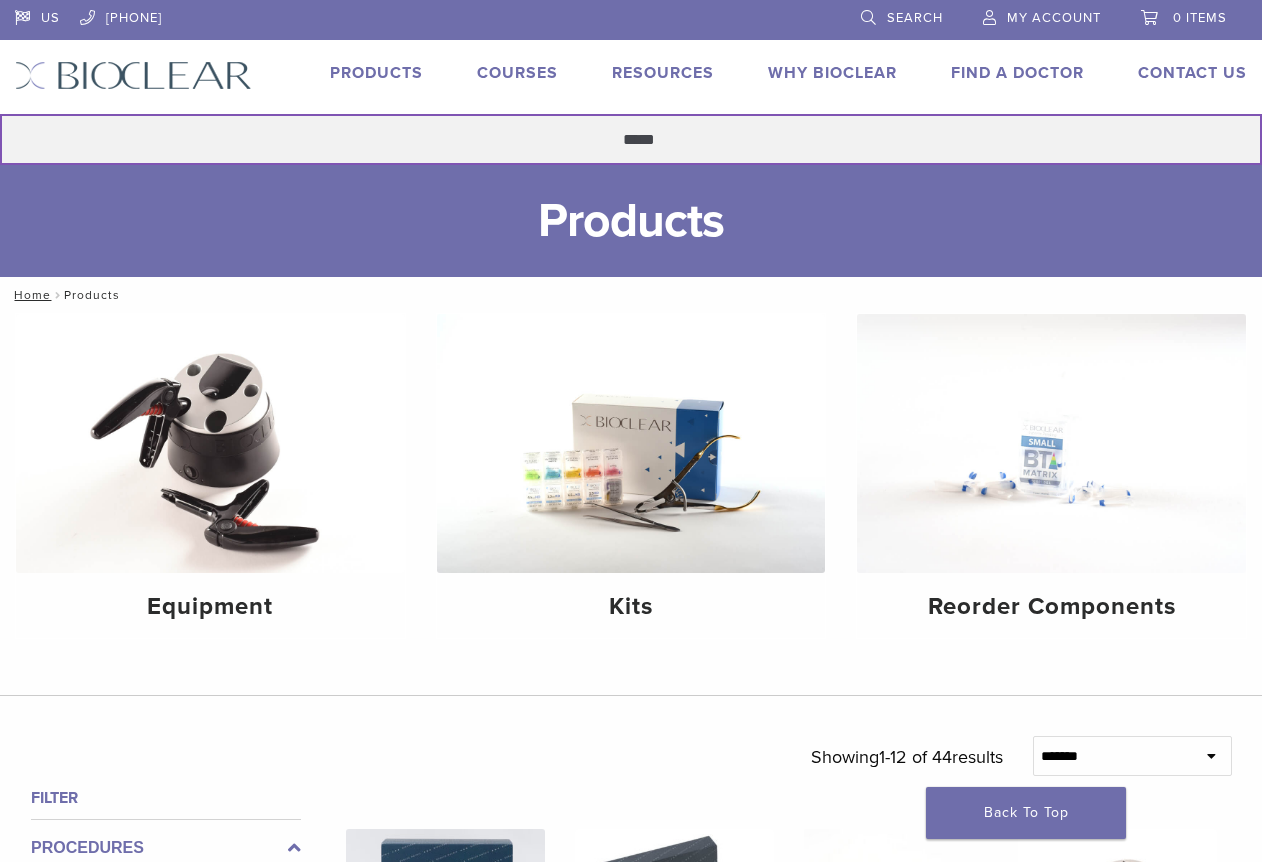 type on "*****" 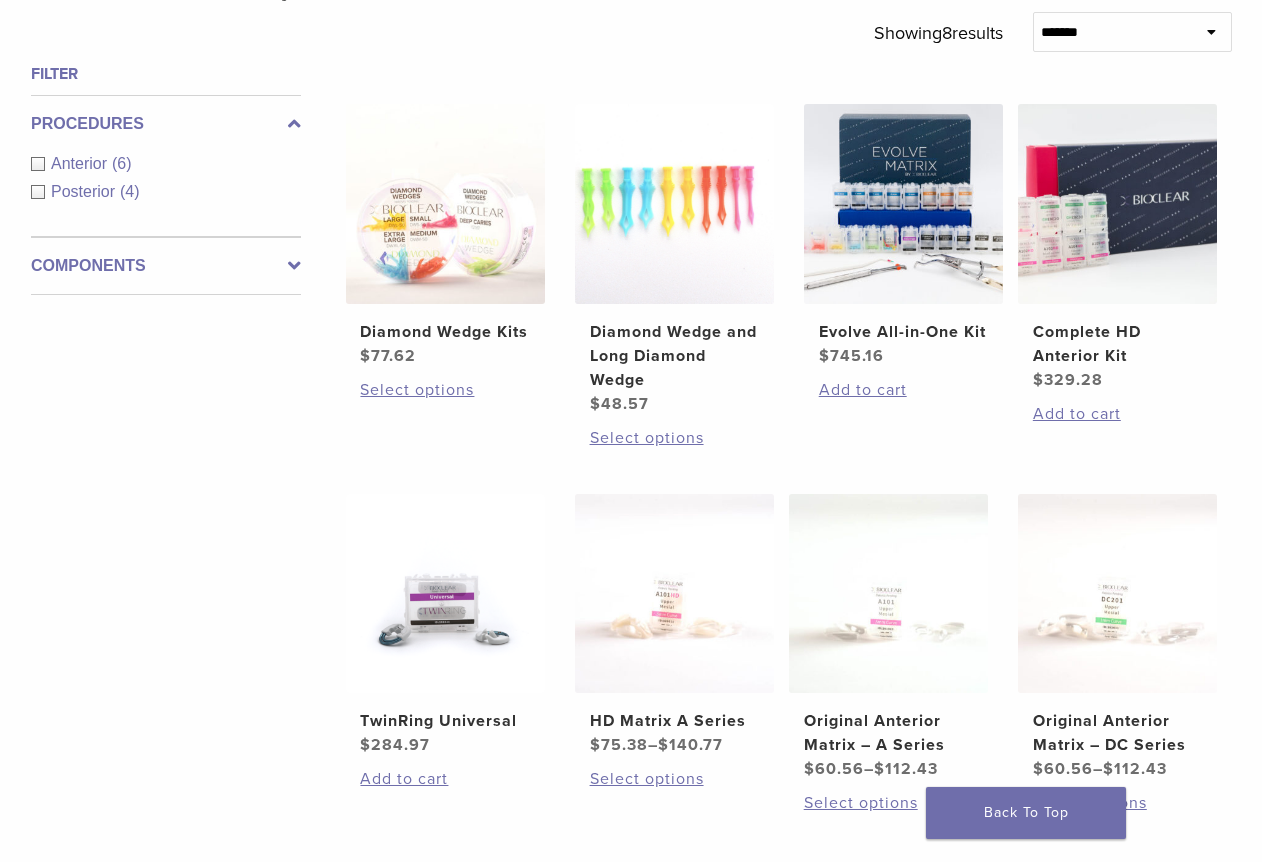 scroll, scrollTop: 203, scrollLeft: 0, axis: vertical 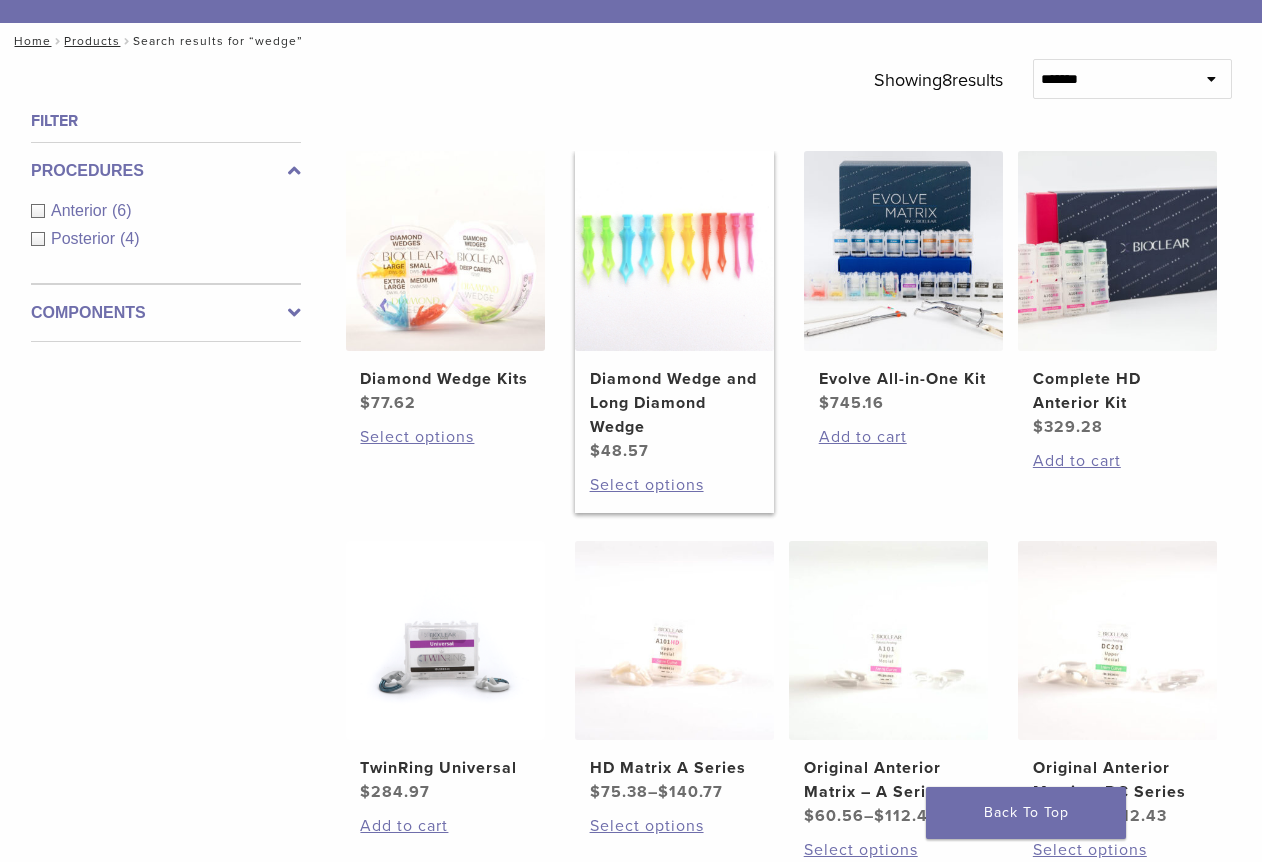 click on "Diamond Wedge and Long Diamond Wedge
$ 48.57
Select options
This product has multiple variants. The options may be chosen on the product page" at bounding box center [674, 331] 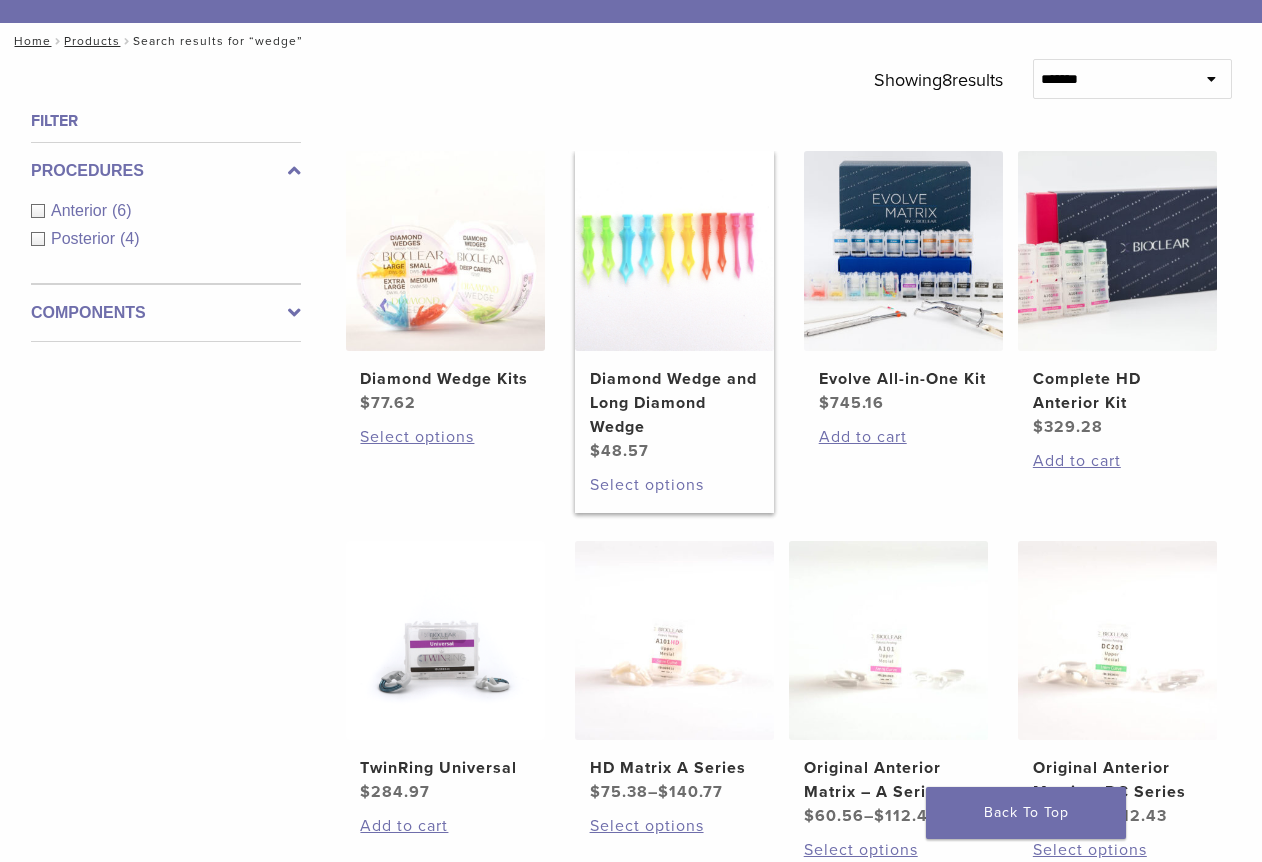 click on "Select options" at bounding box center (674, 485) 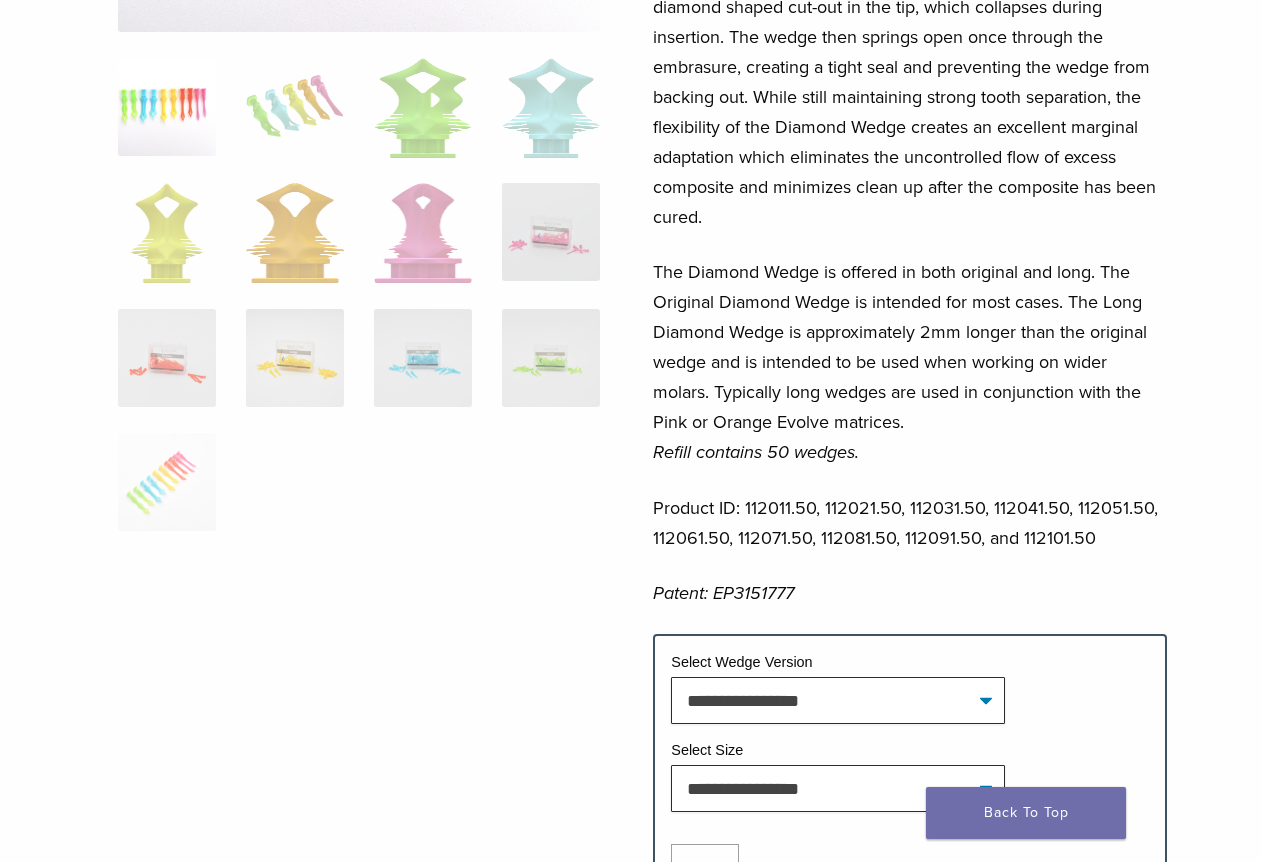 scroll, scrollTop: 700, scrollLeft: 0, axis: vertical 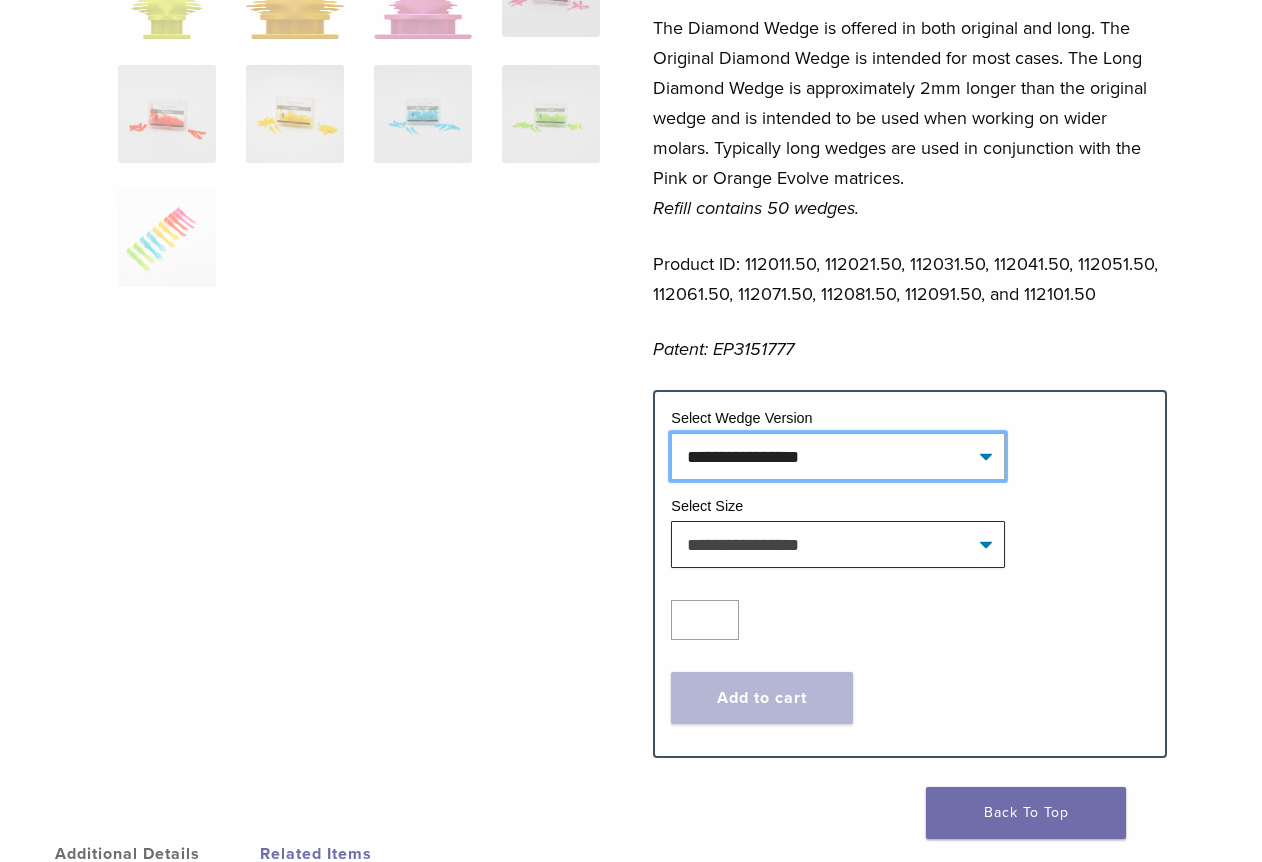 click on "**********" at bounding box center (838, 456) 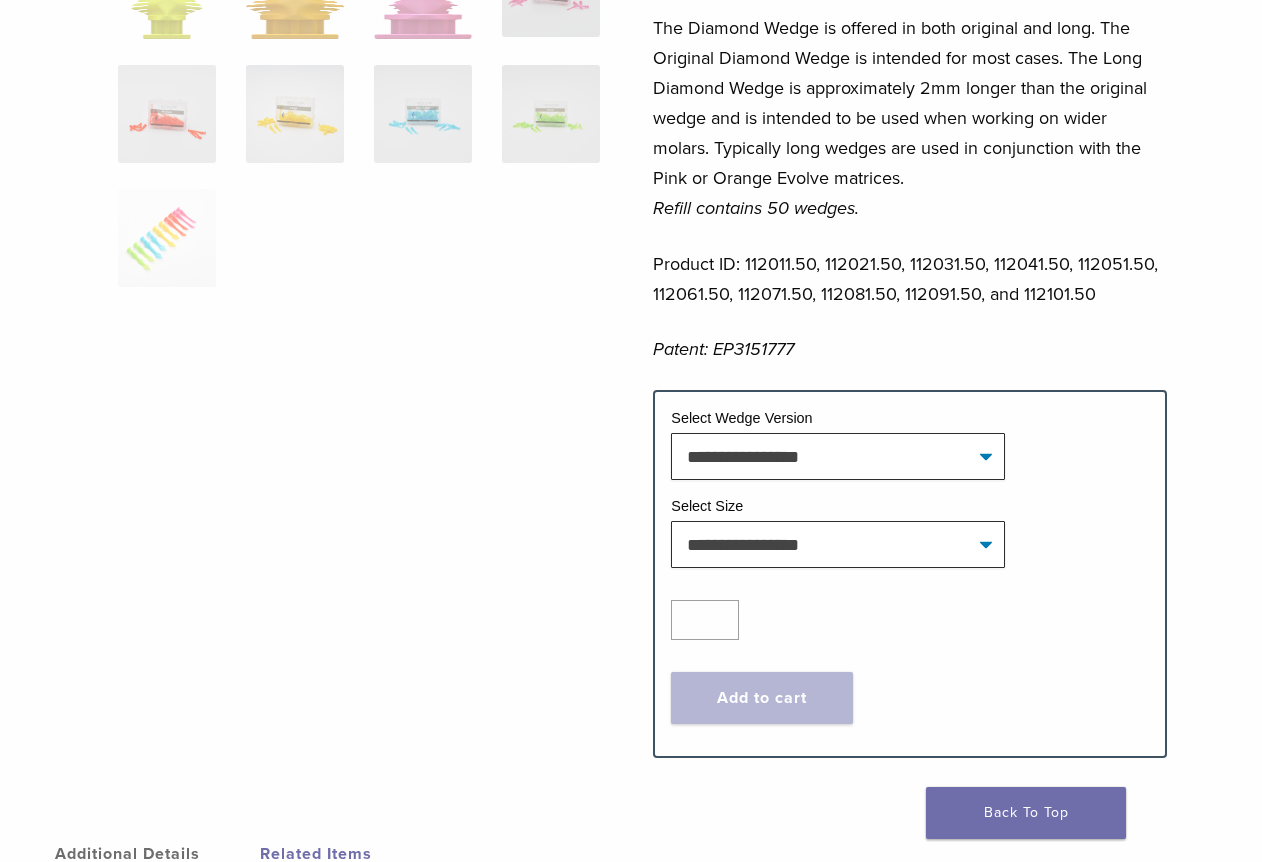 click on "**********" at bounding box center [909, 456] 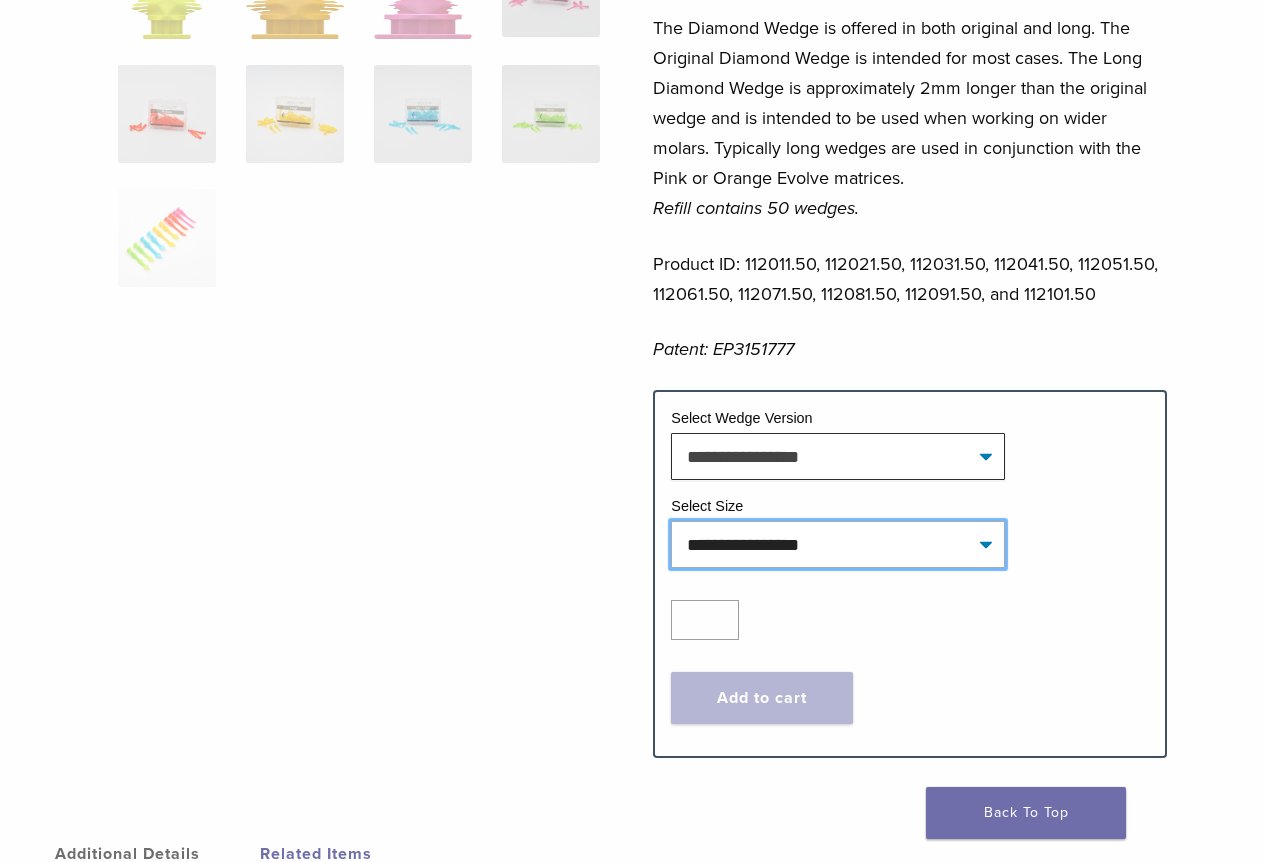 click on "**********" at bounding box center (838, 544) 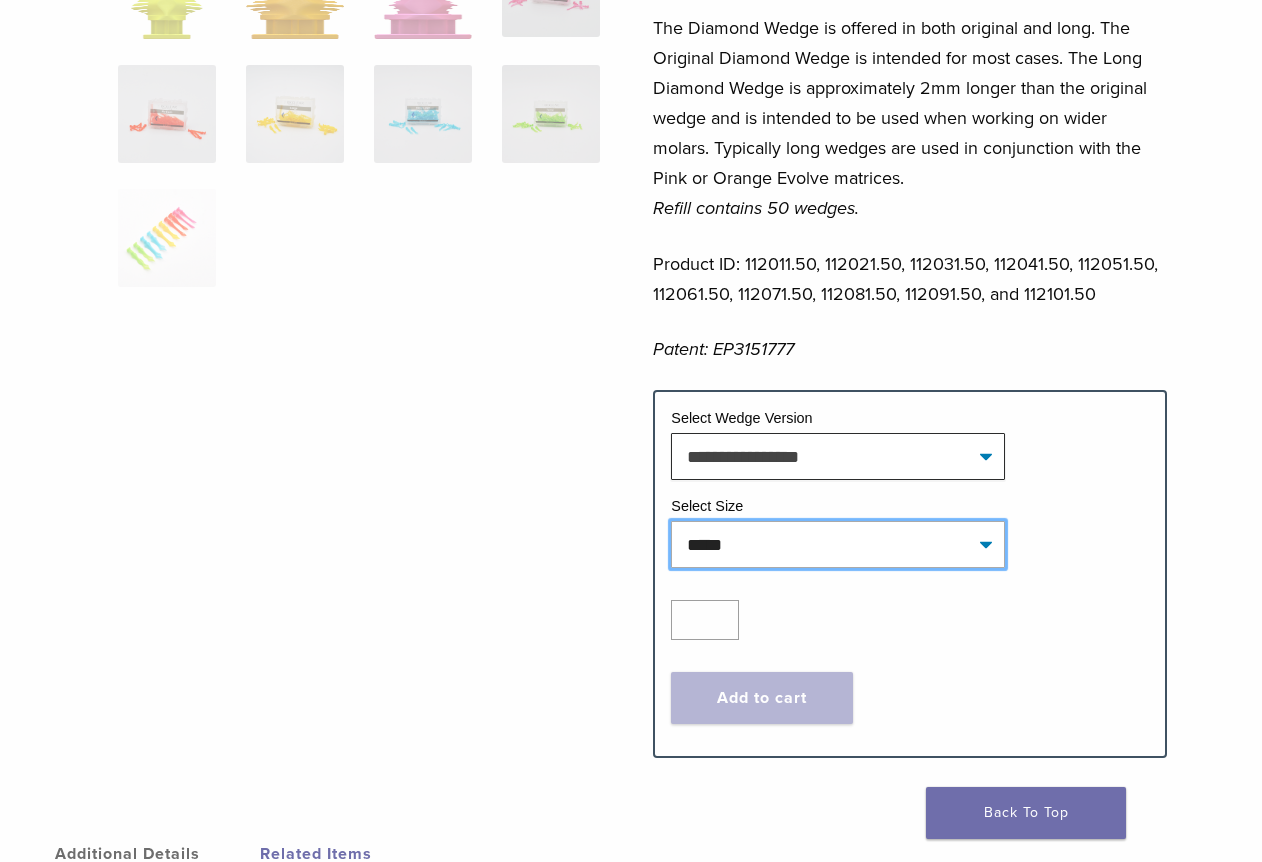 click on "**********" at bounding box center (838, 544) 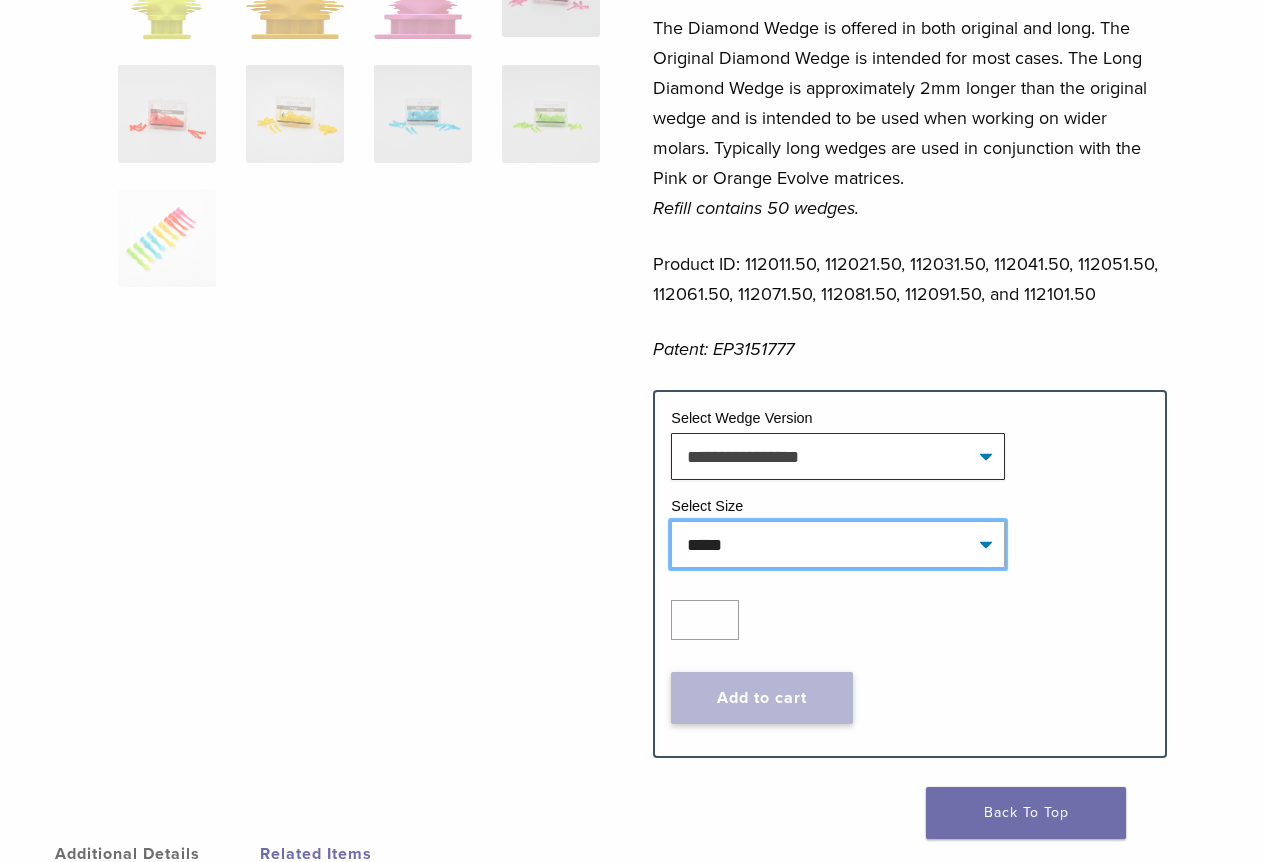 select on "*****" 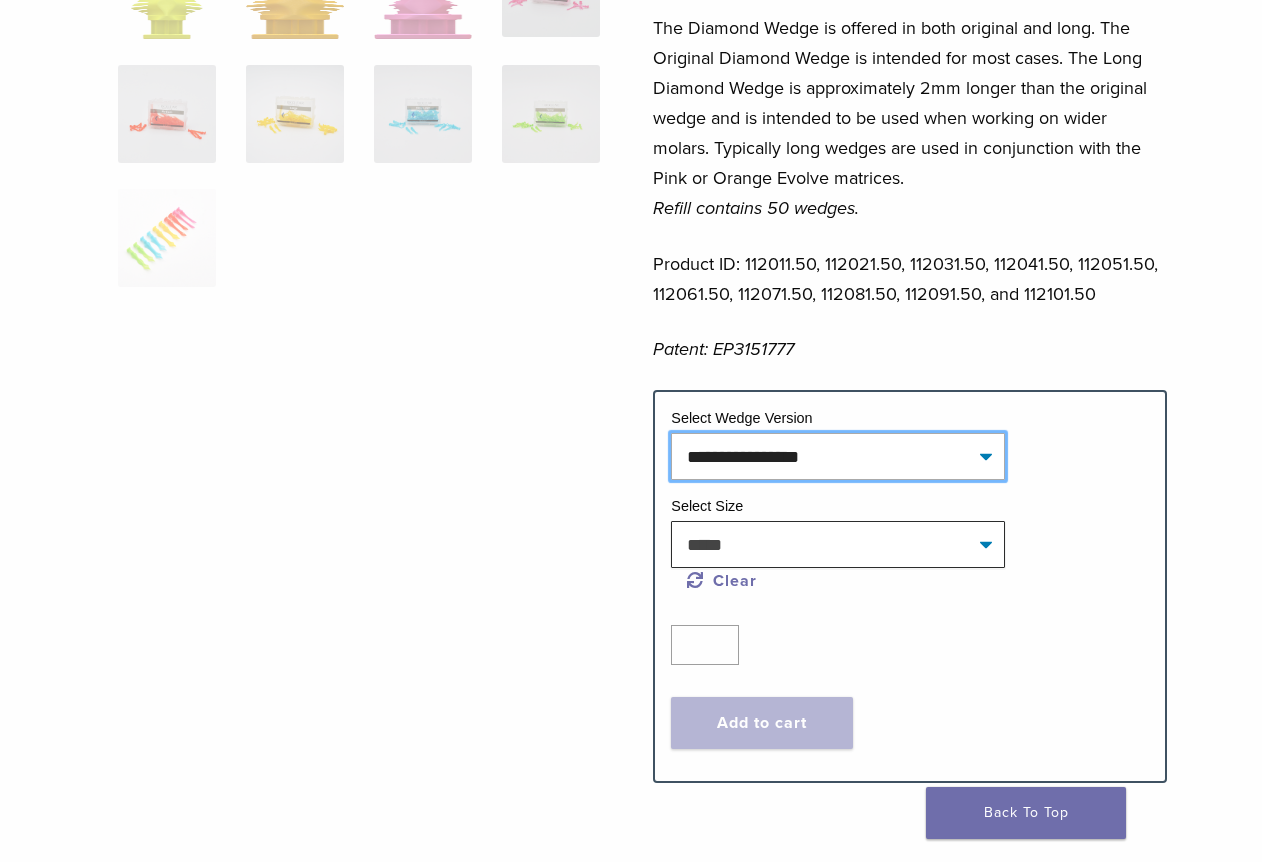 click on "**********" at bounding box center (838, 456) 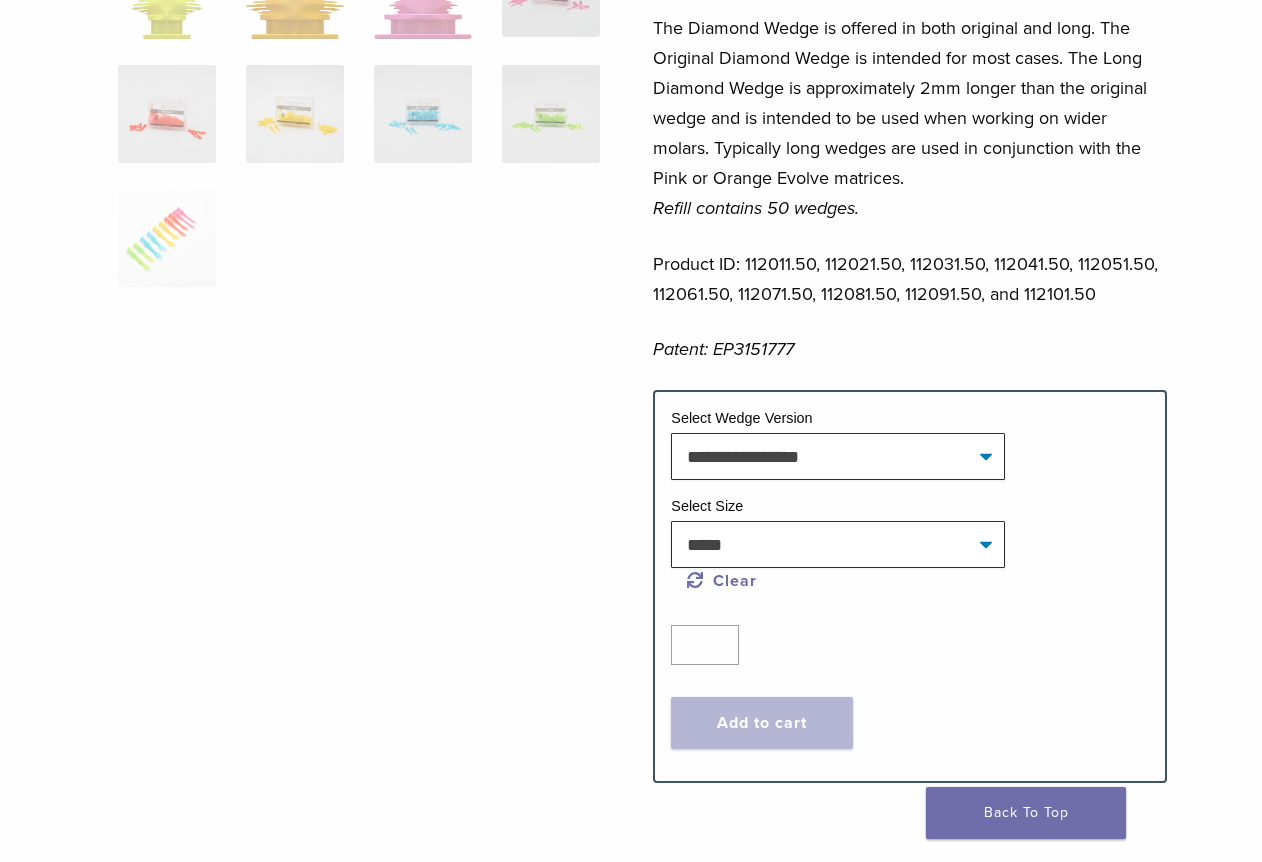 click on "Patent: EP3151777" at bounding box center (909, 349) 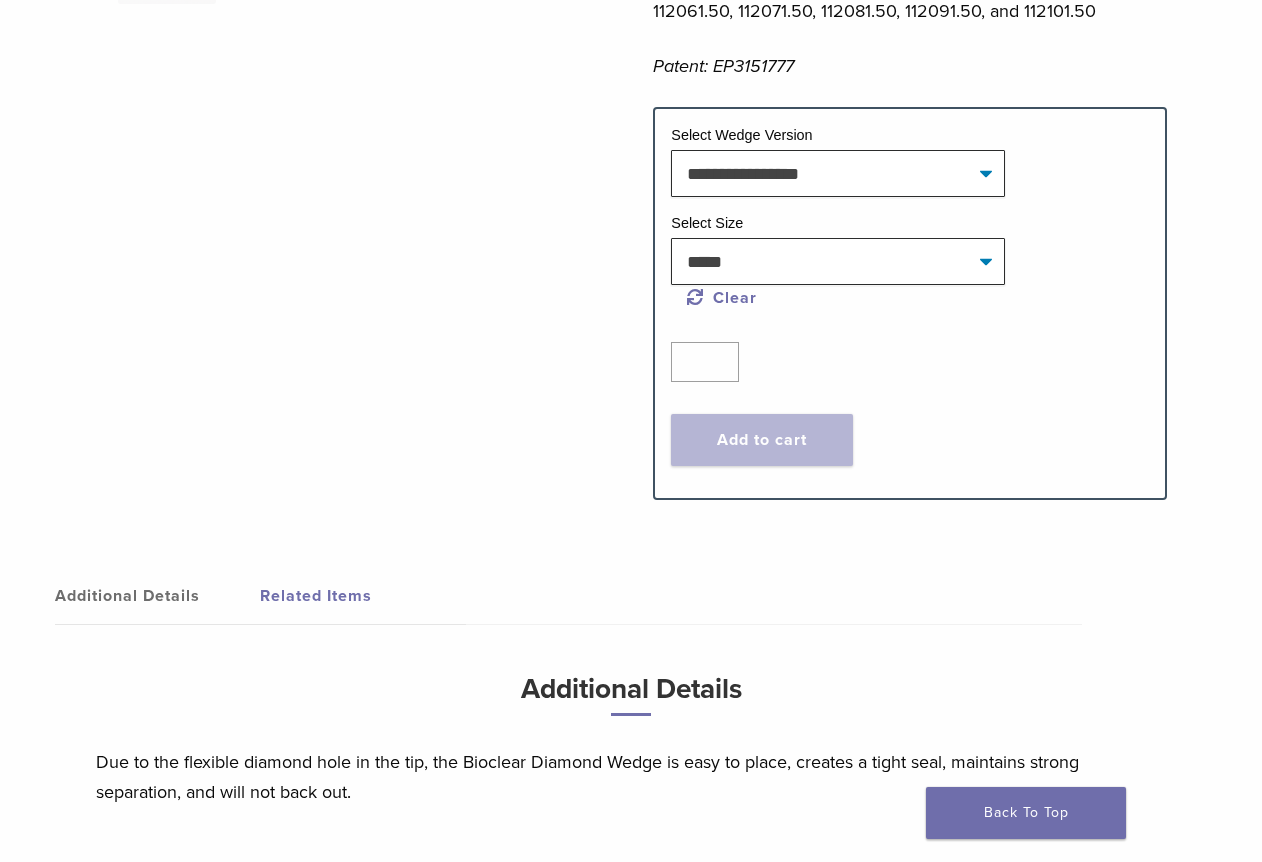 scroll, scrollTop: 1200, scrollLeft: 0, axis: vertical 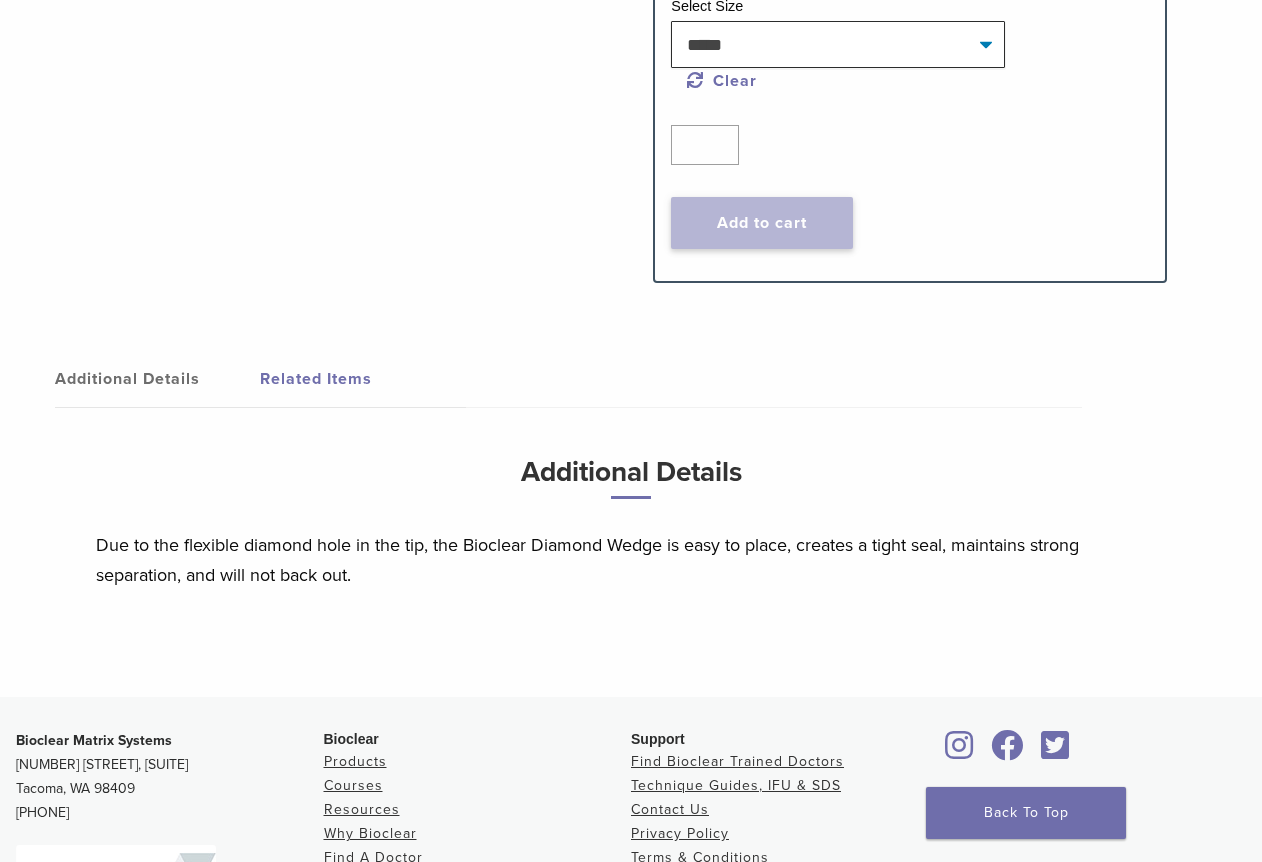 click on "Add to cart" at bounding box center (761, 223) 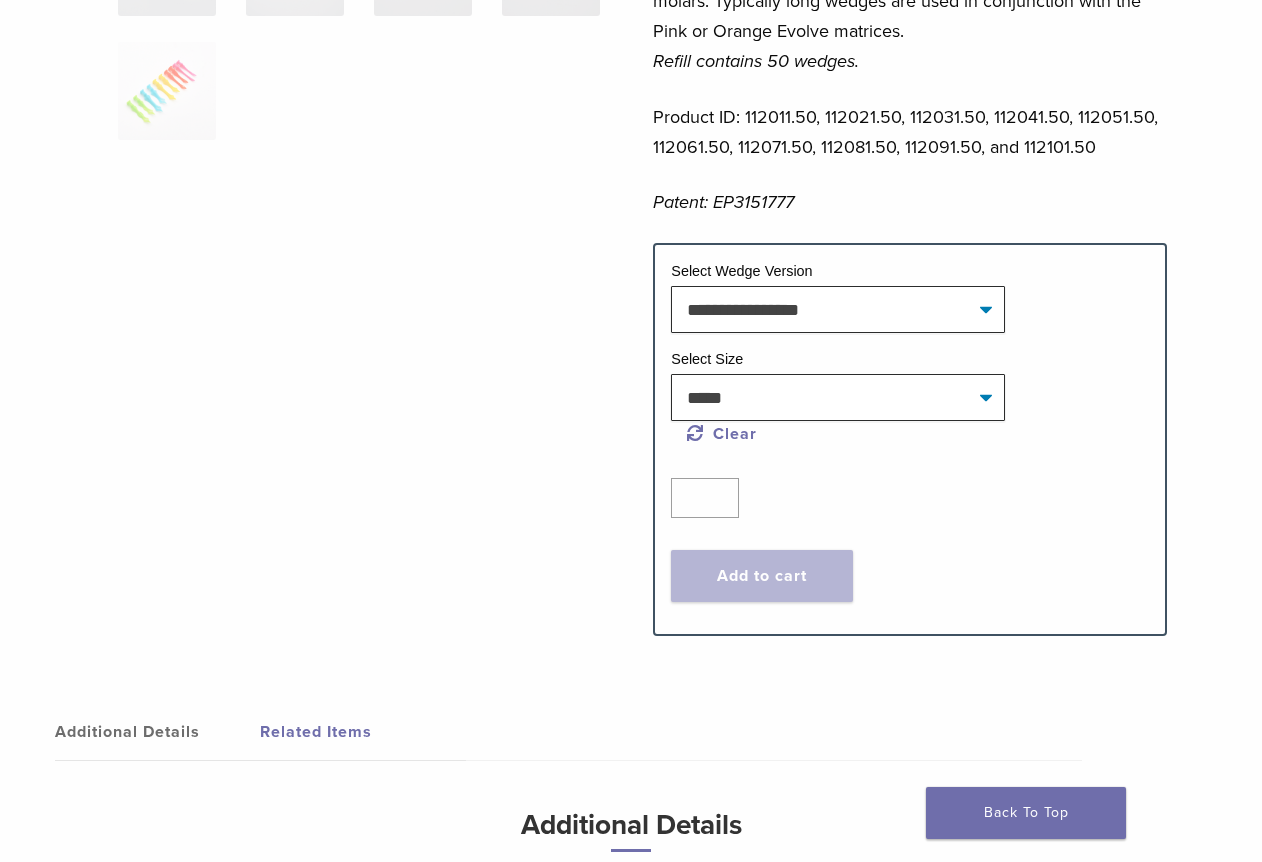 scroll, scrollTop: 800, scrollLeft: 0, axis: vertical 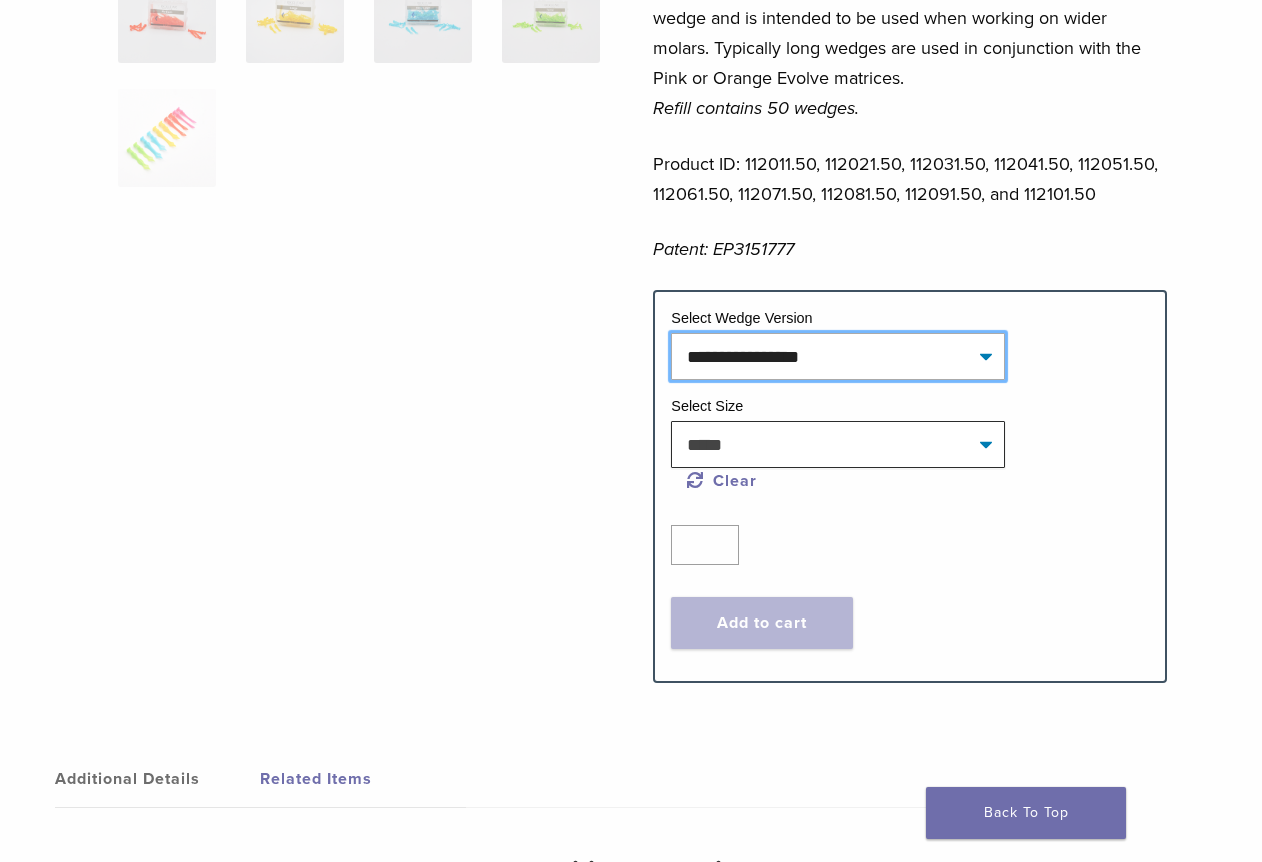 click on "**********" at bounding box center [838, 356] 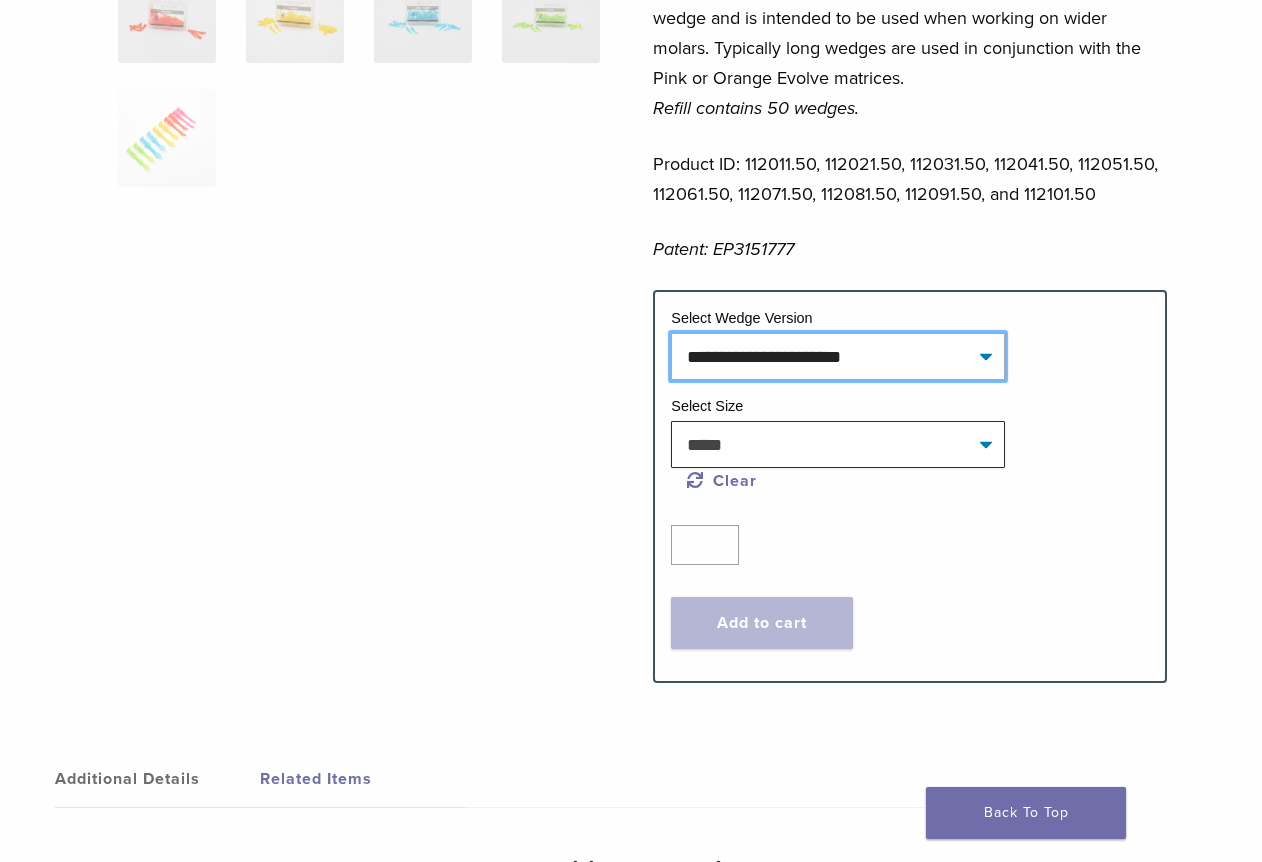 click on "**********" at bounding box center [838, 356] 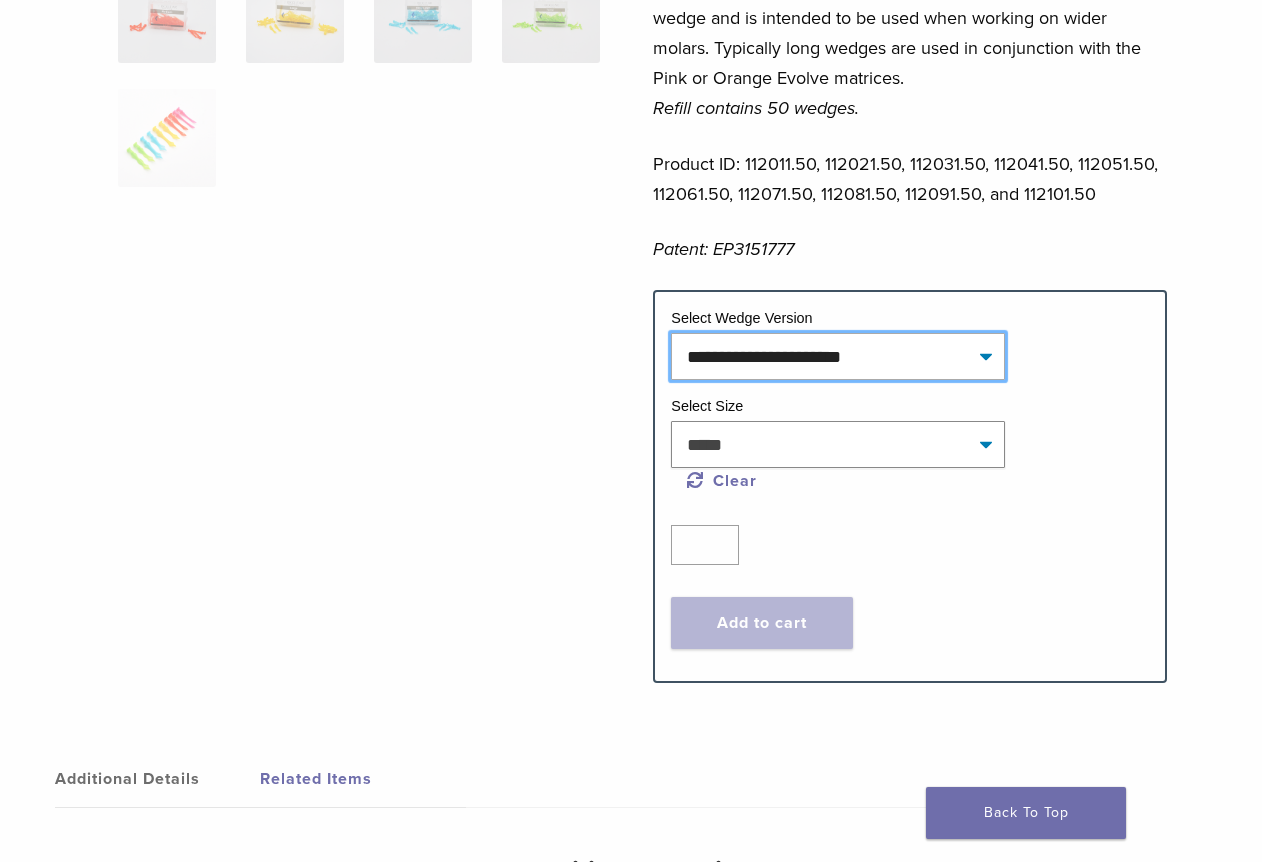 select on "**********" 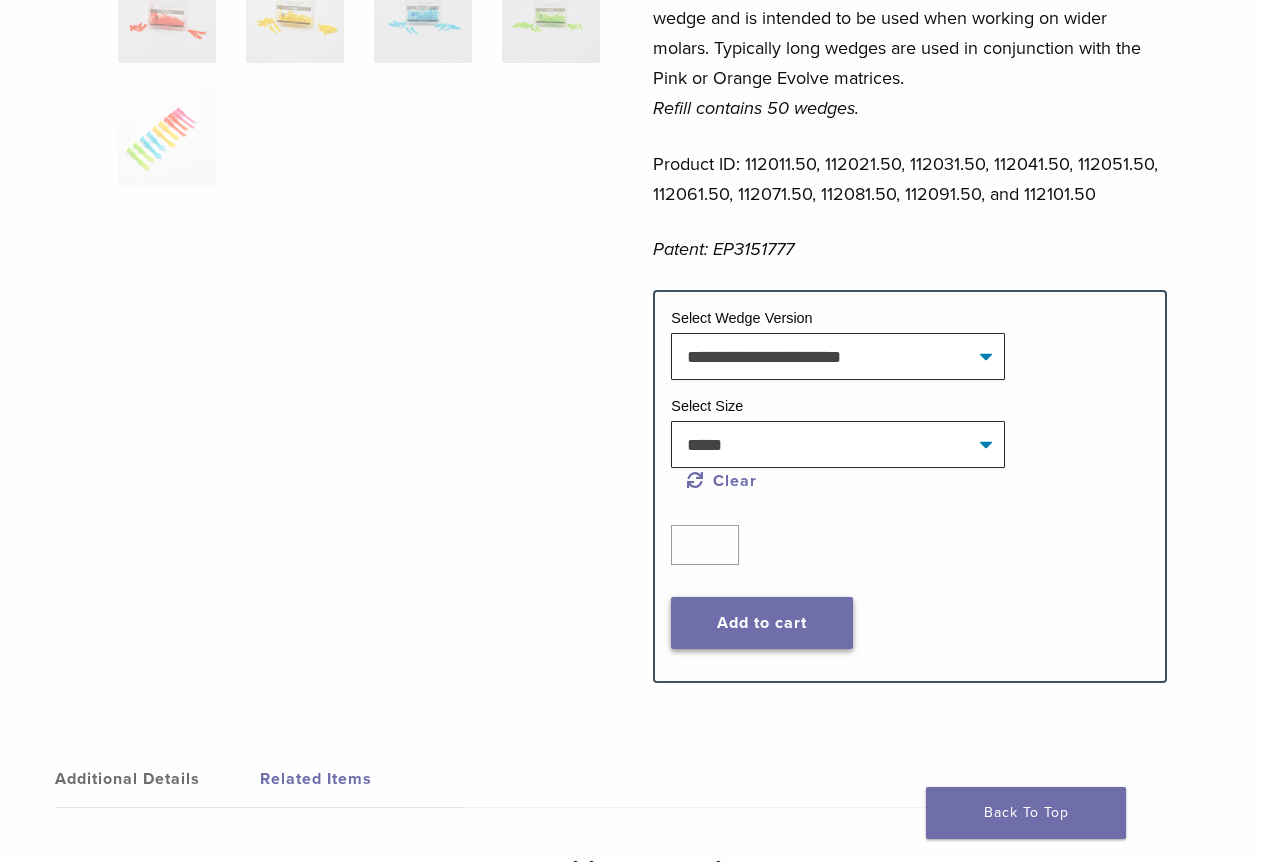 click on "Add to cart" at bounding box center [761, 623] 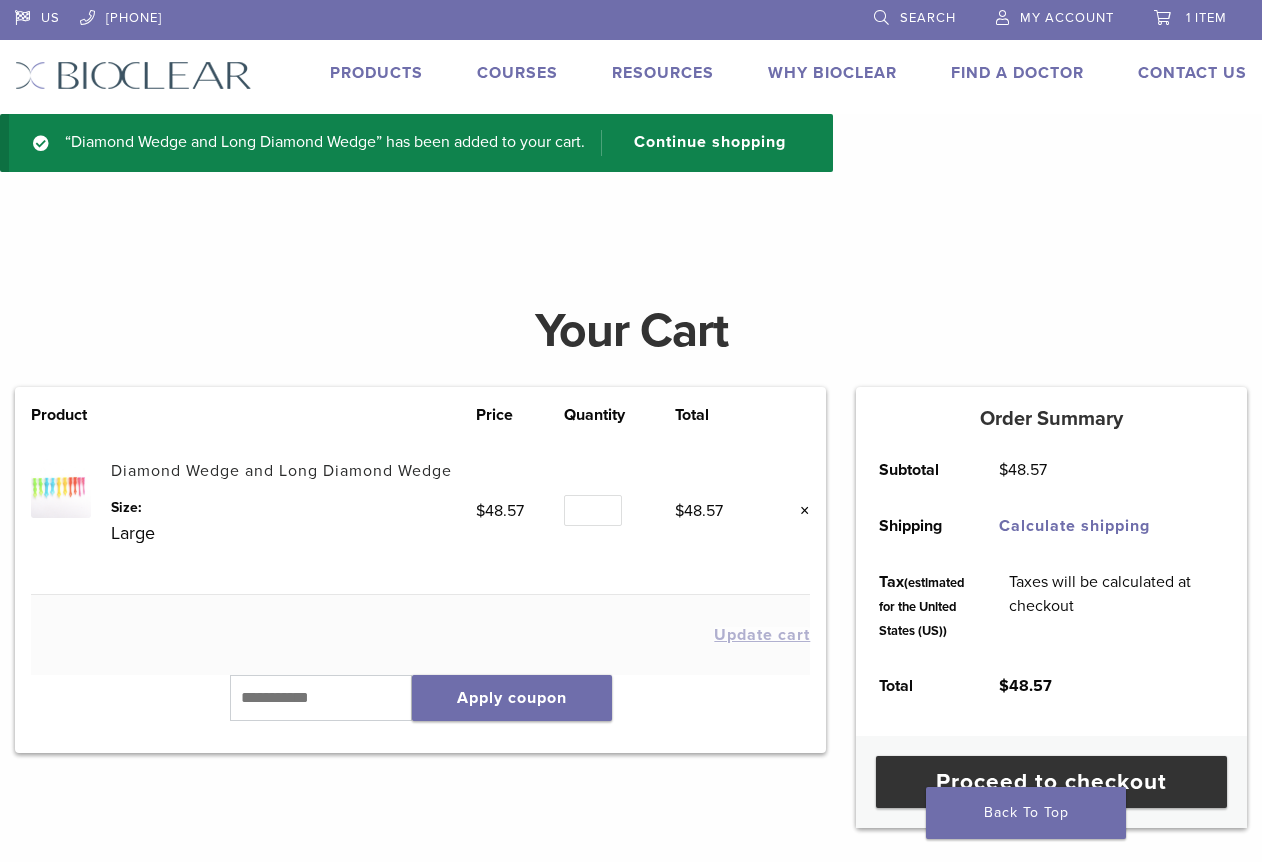 scroll, scrollTop: 0, scrollLeft: 0, axis: both 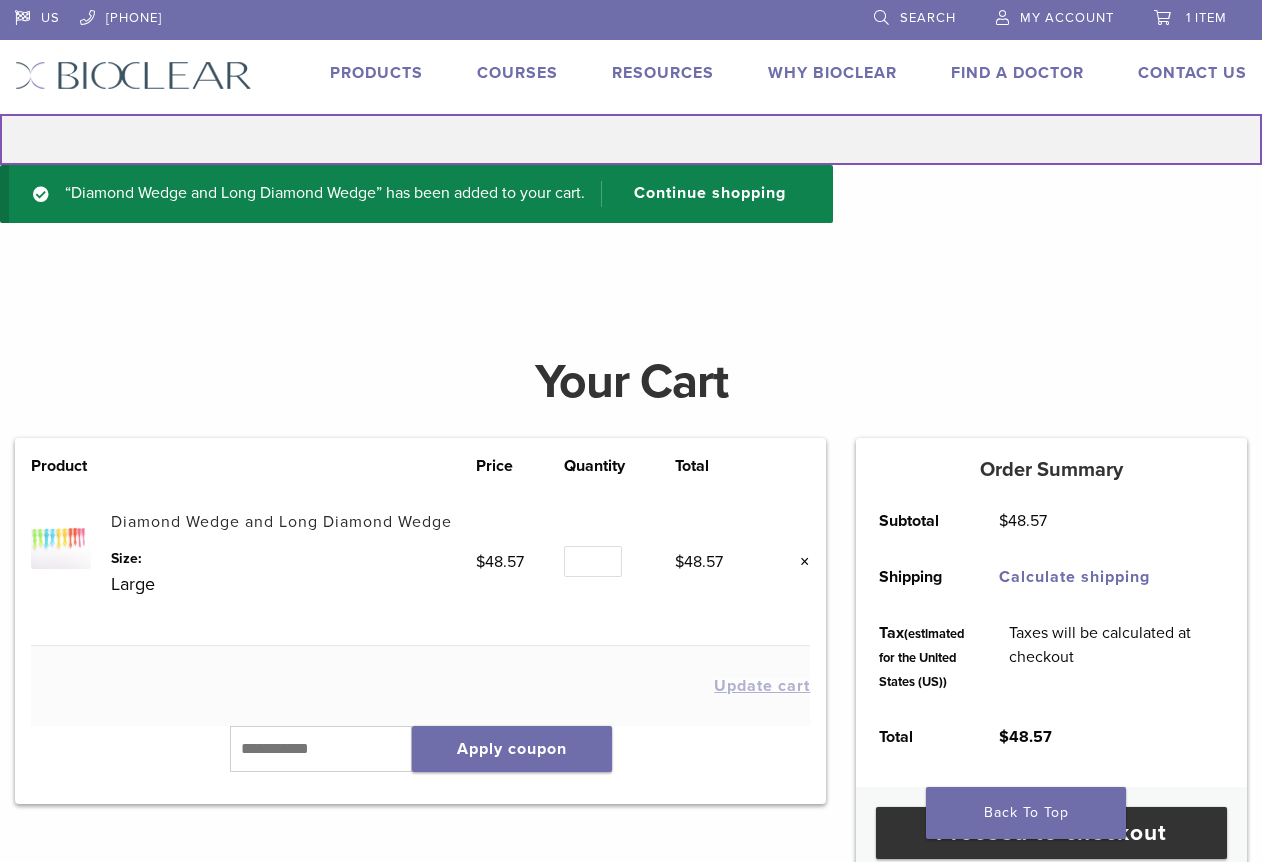 click on "Search for:" at bounding box center (631, 139) 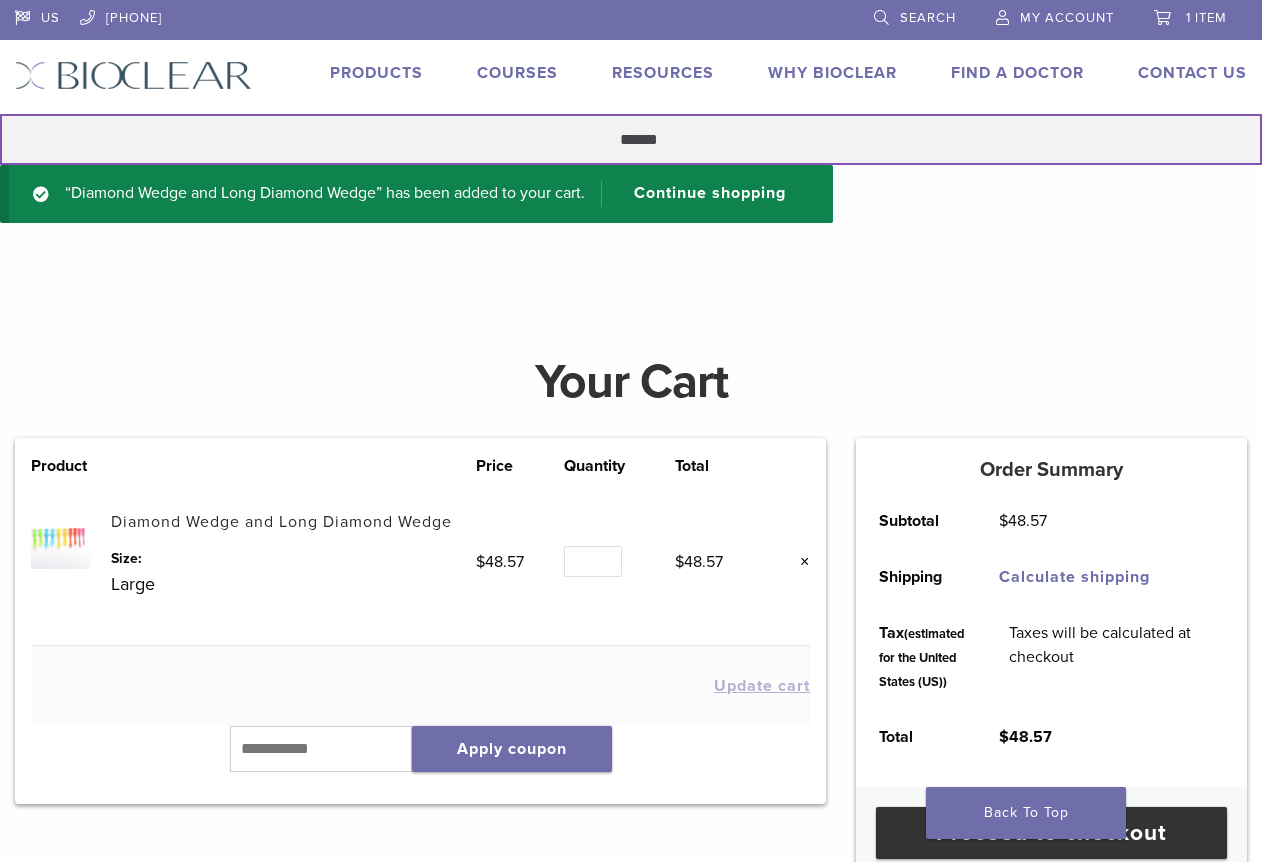 type on "******" 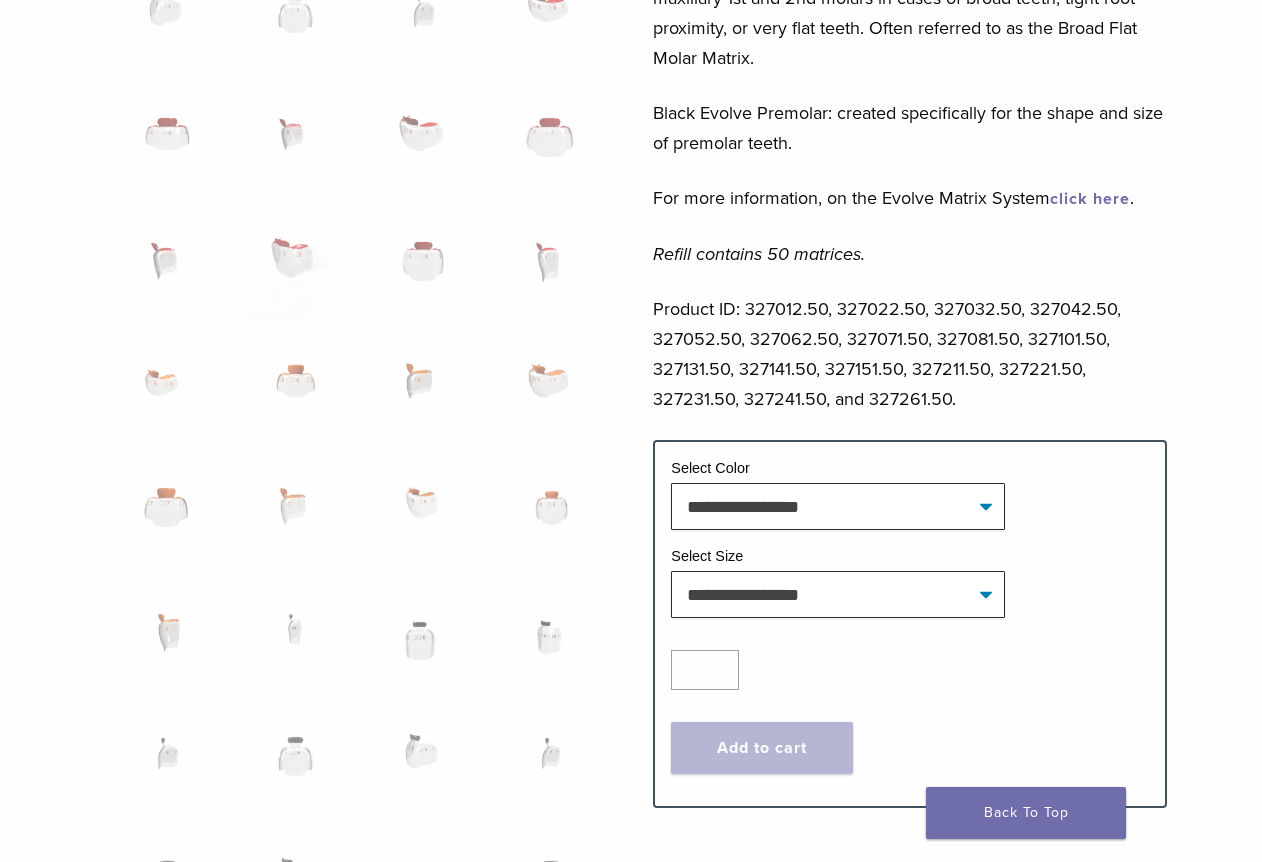 scroll, scrollTop: 1100, scrollLeft: 0, axis: vertical 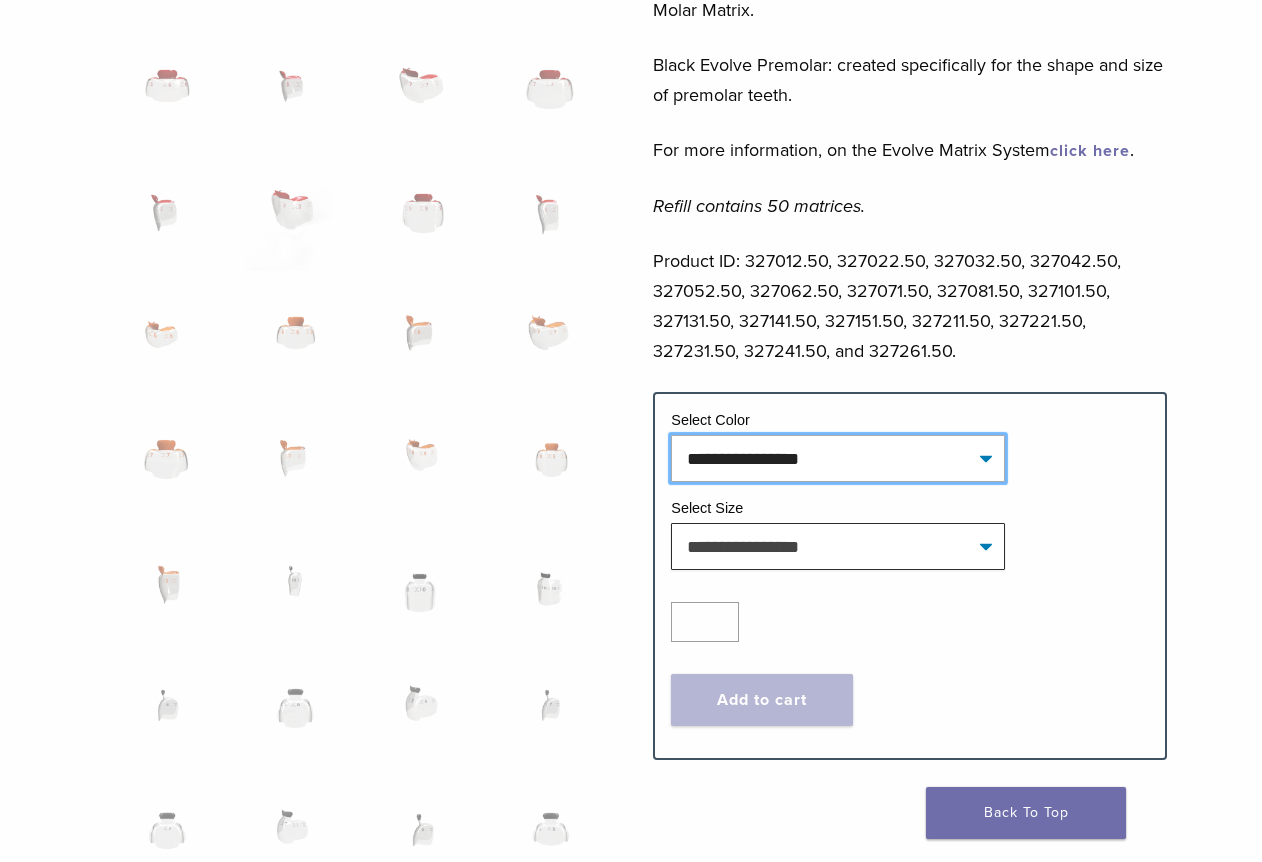 click on "**********" at bounding box center (838, 458) 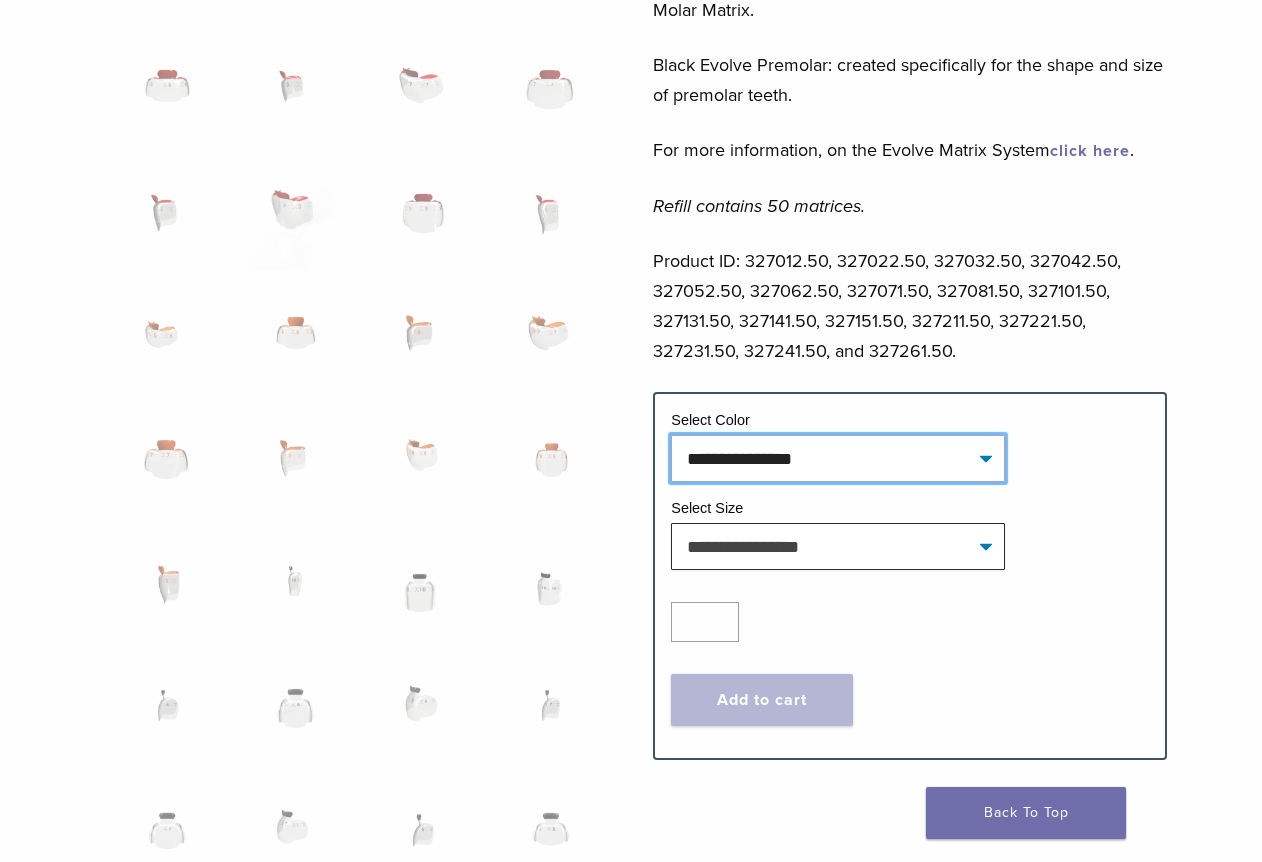 click on "**********" at bounding box center (838, 458) 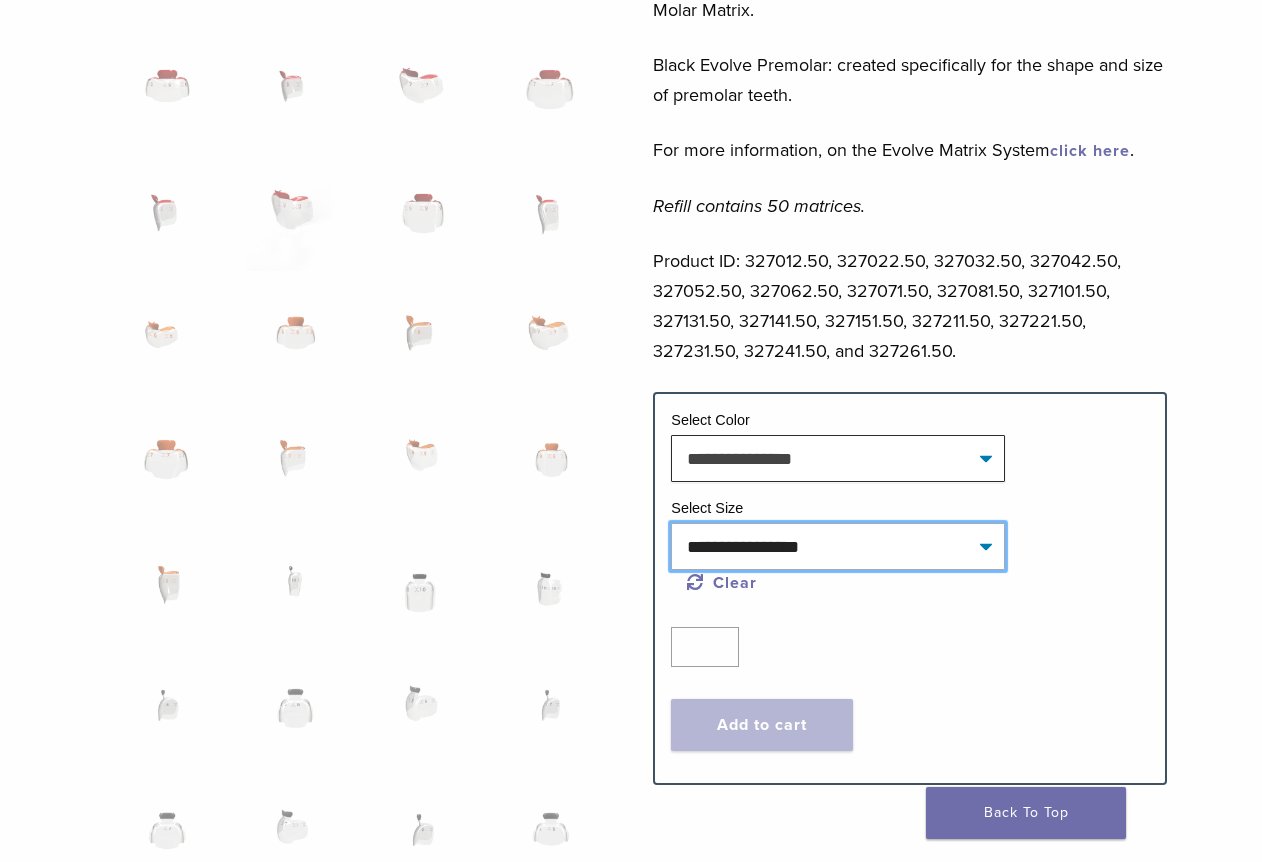 click on "**********" at bounding box center [838, 546] 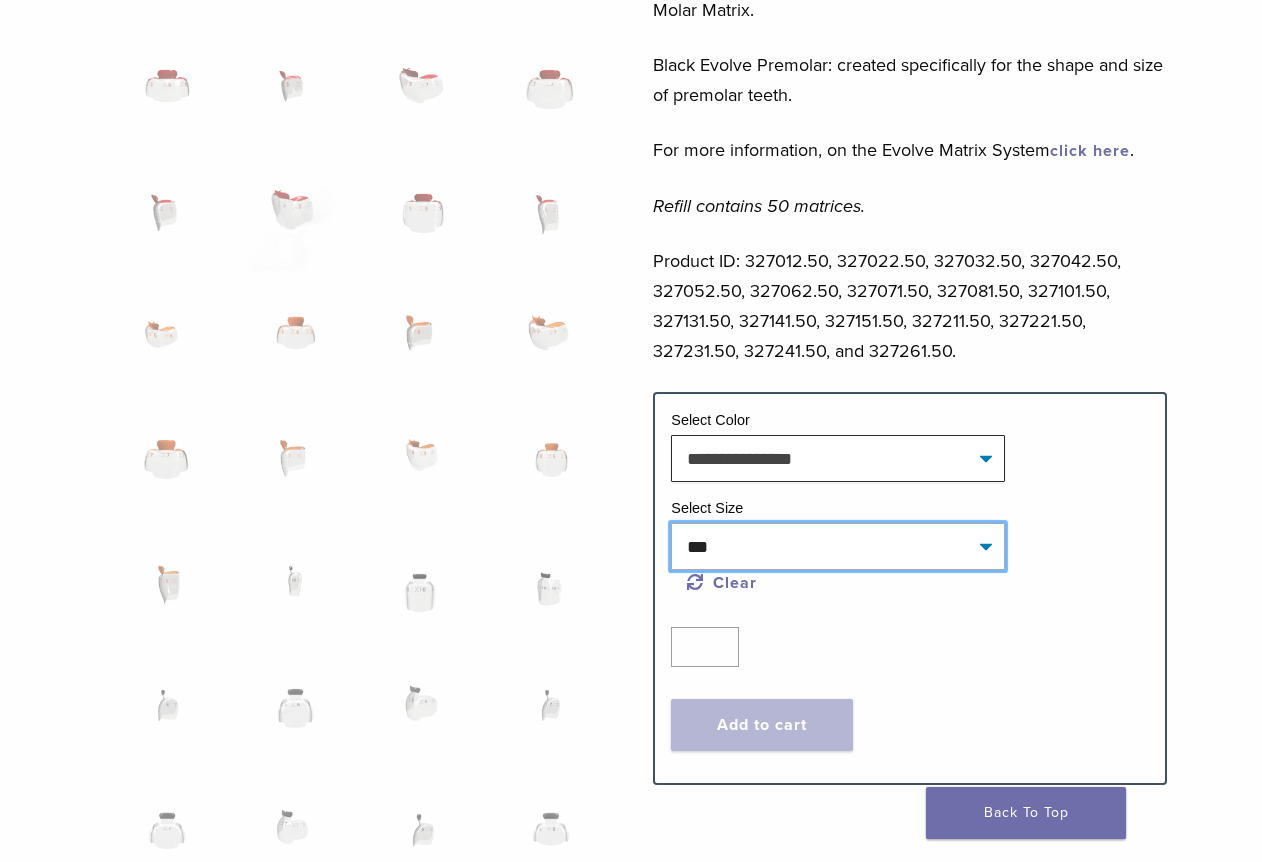 click on "**********" at bounding box center (838, 546) 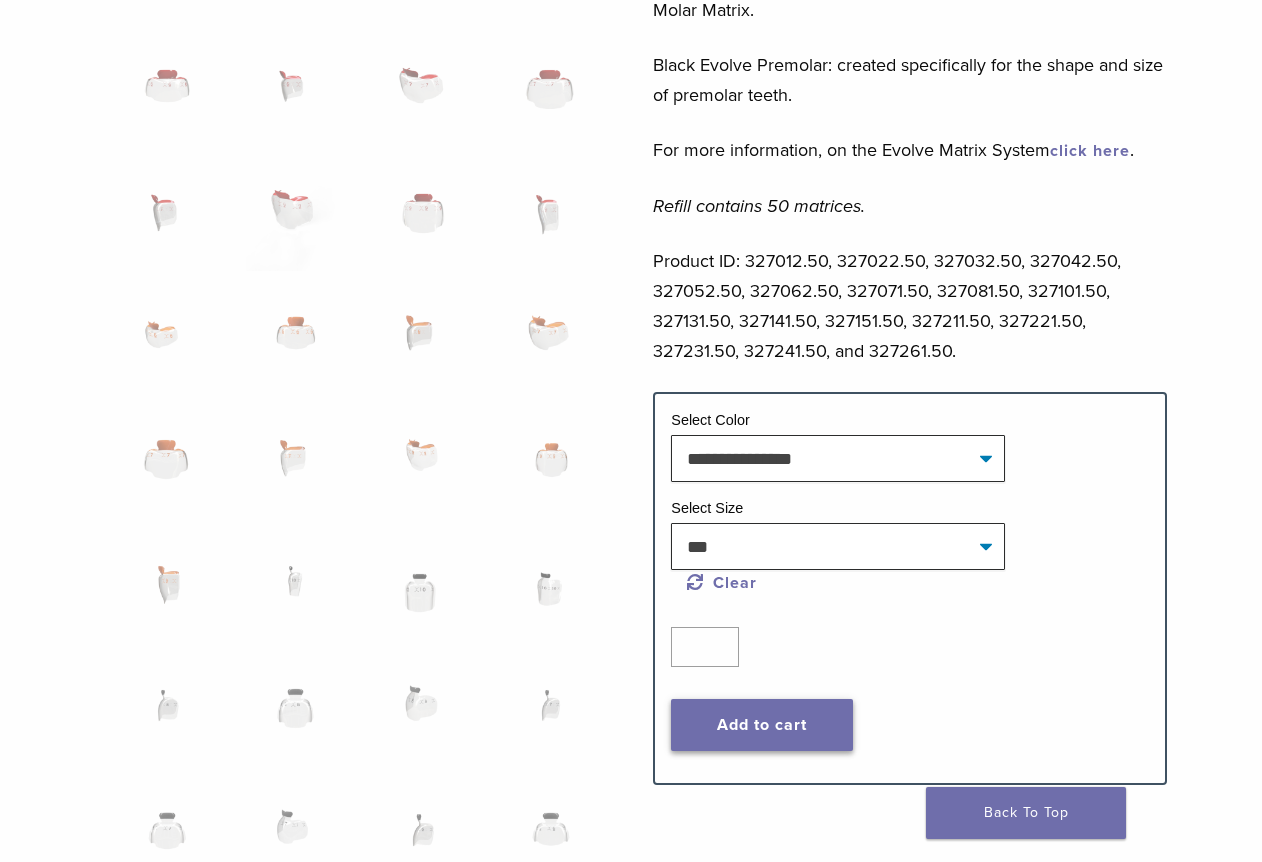 click on "Add to cart" at bounding box center (761, 725) 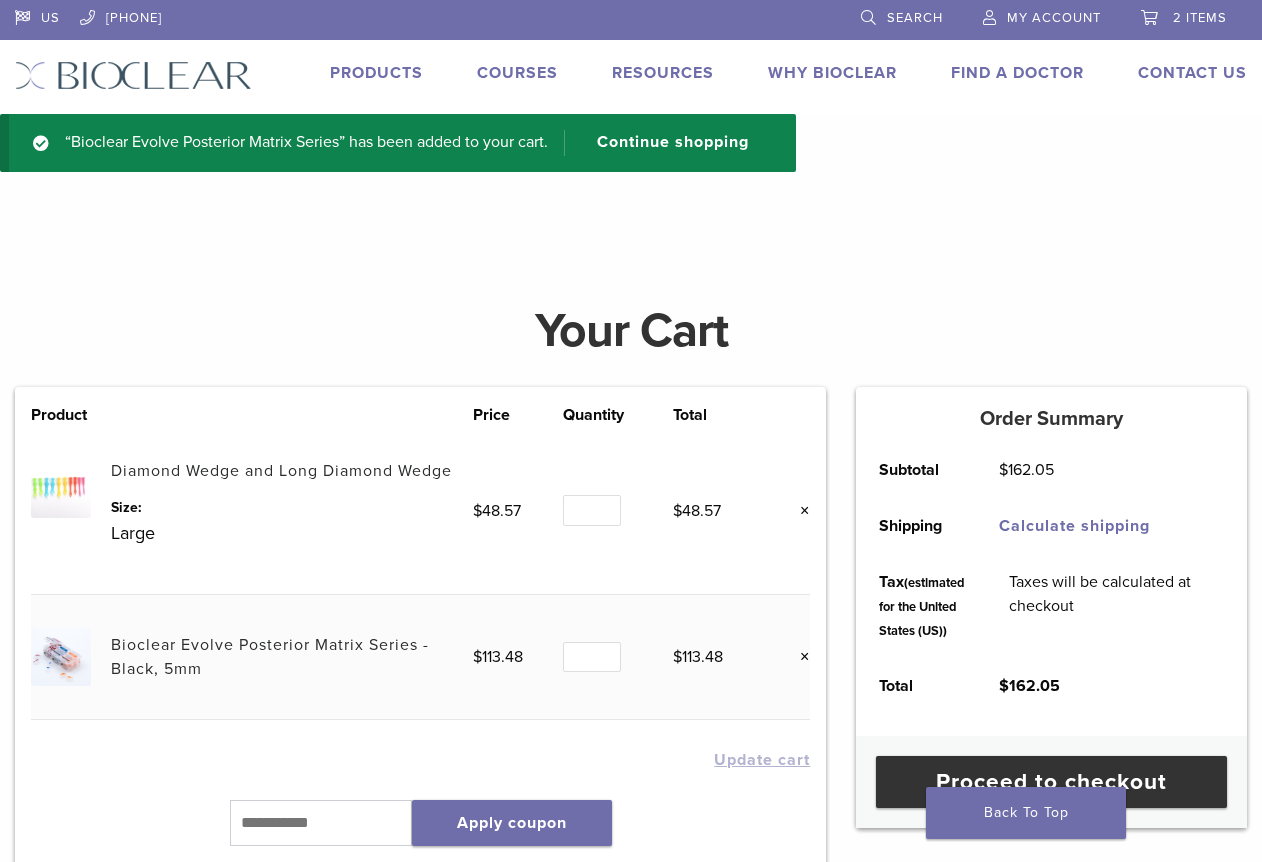 scroll, scrollTop: 0, scrollLeft: 0, axis: both 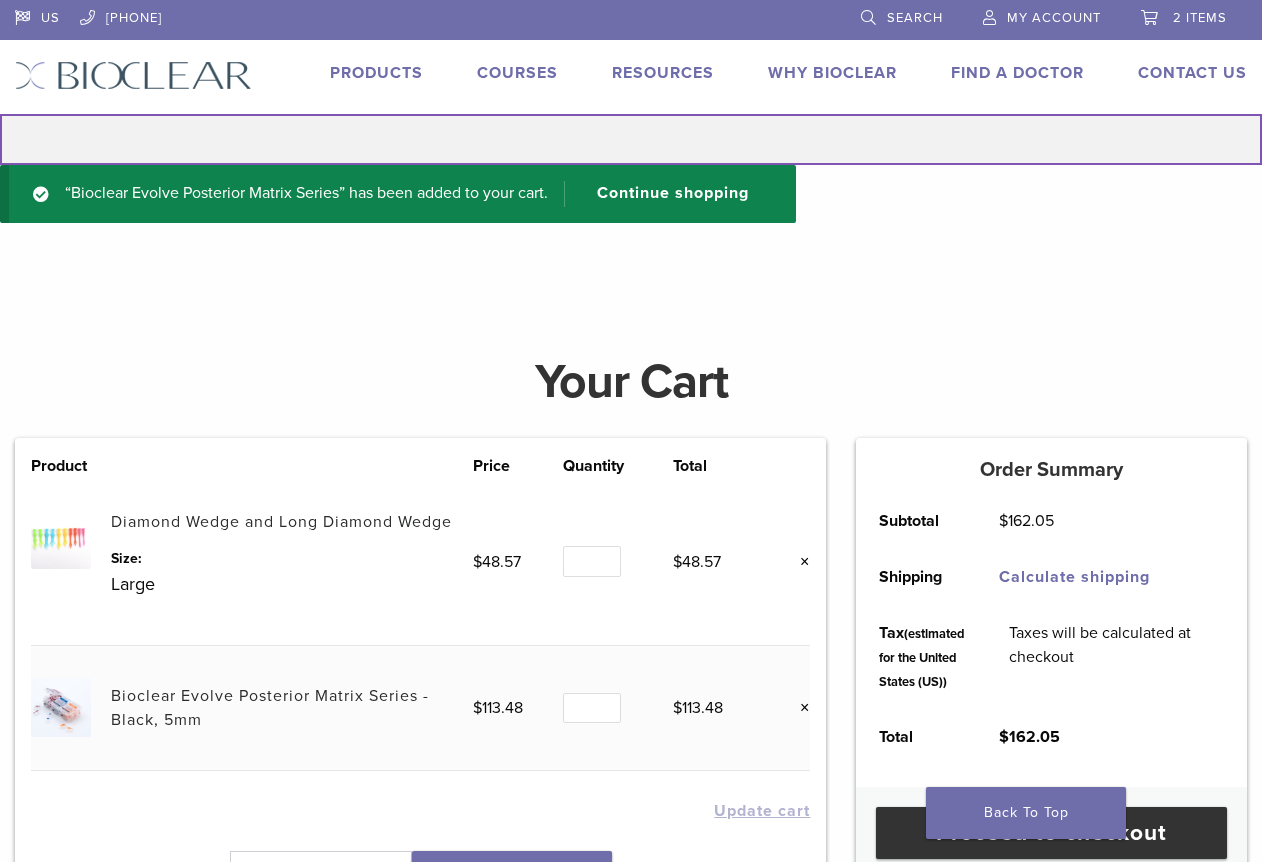 click on "Search for:" at bounding box center [631, 139] 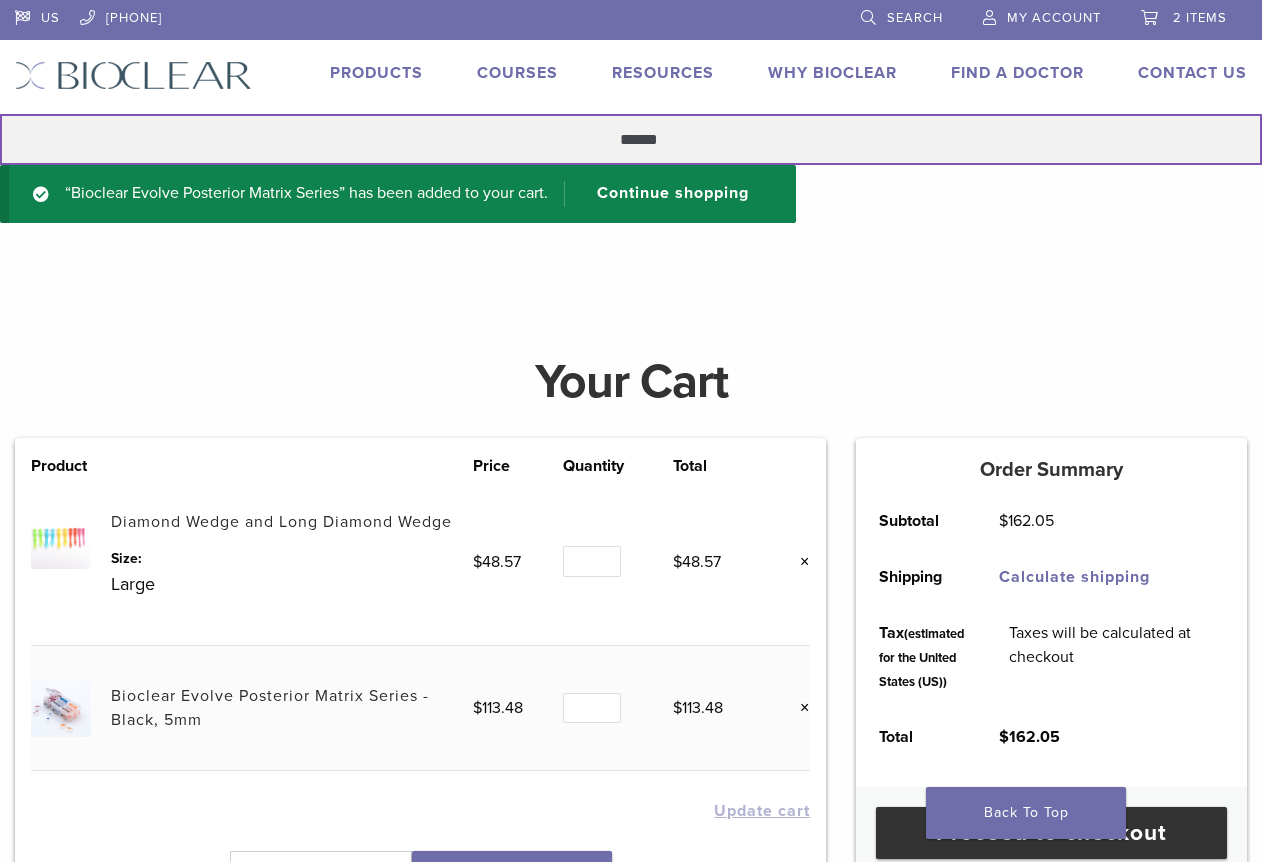 type on "******" 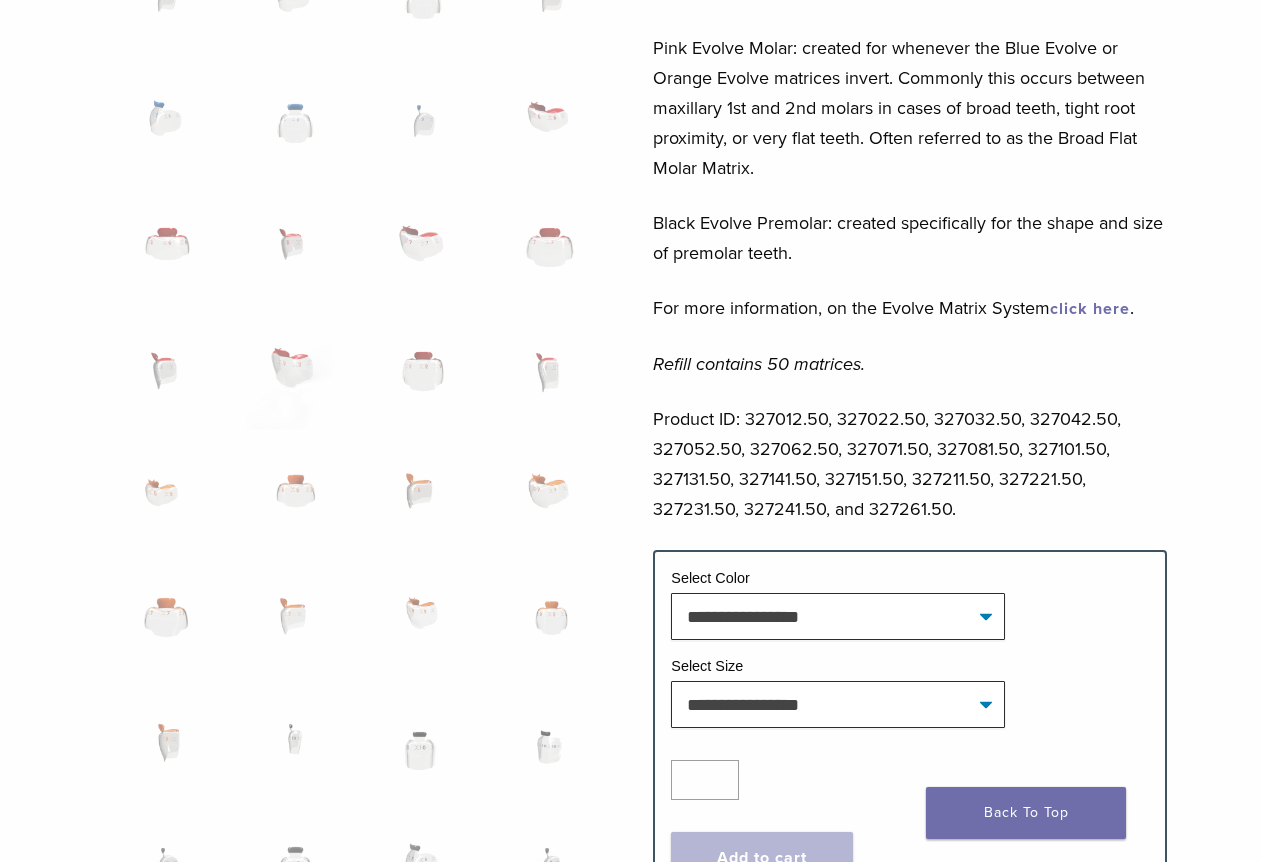 scroll, scrollTop: 1200, scrollLeft: 0, axis: vertical 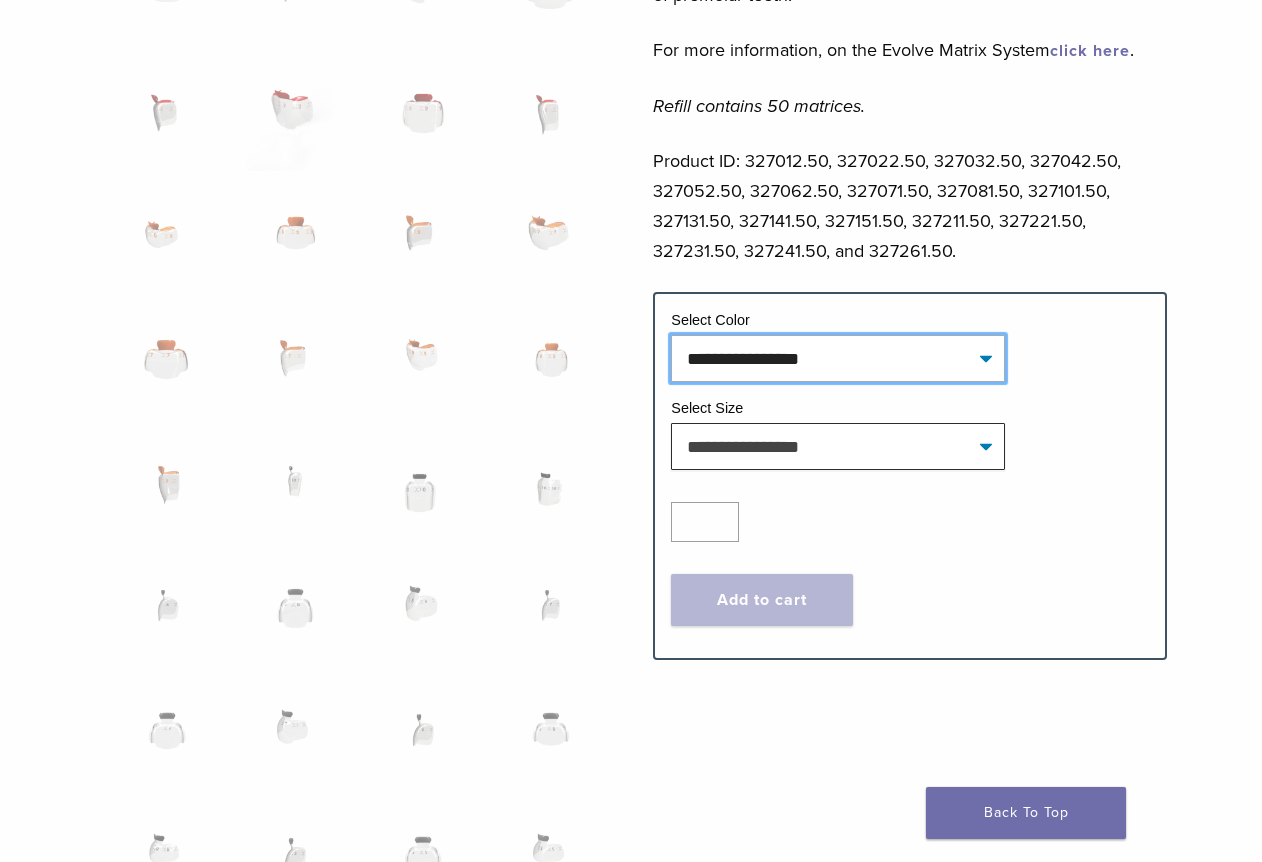 click on "**********" at bounding box center [838, 358] 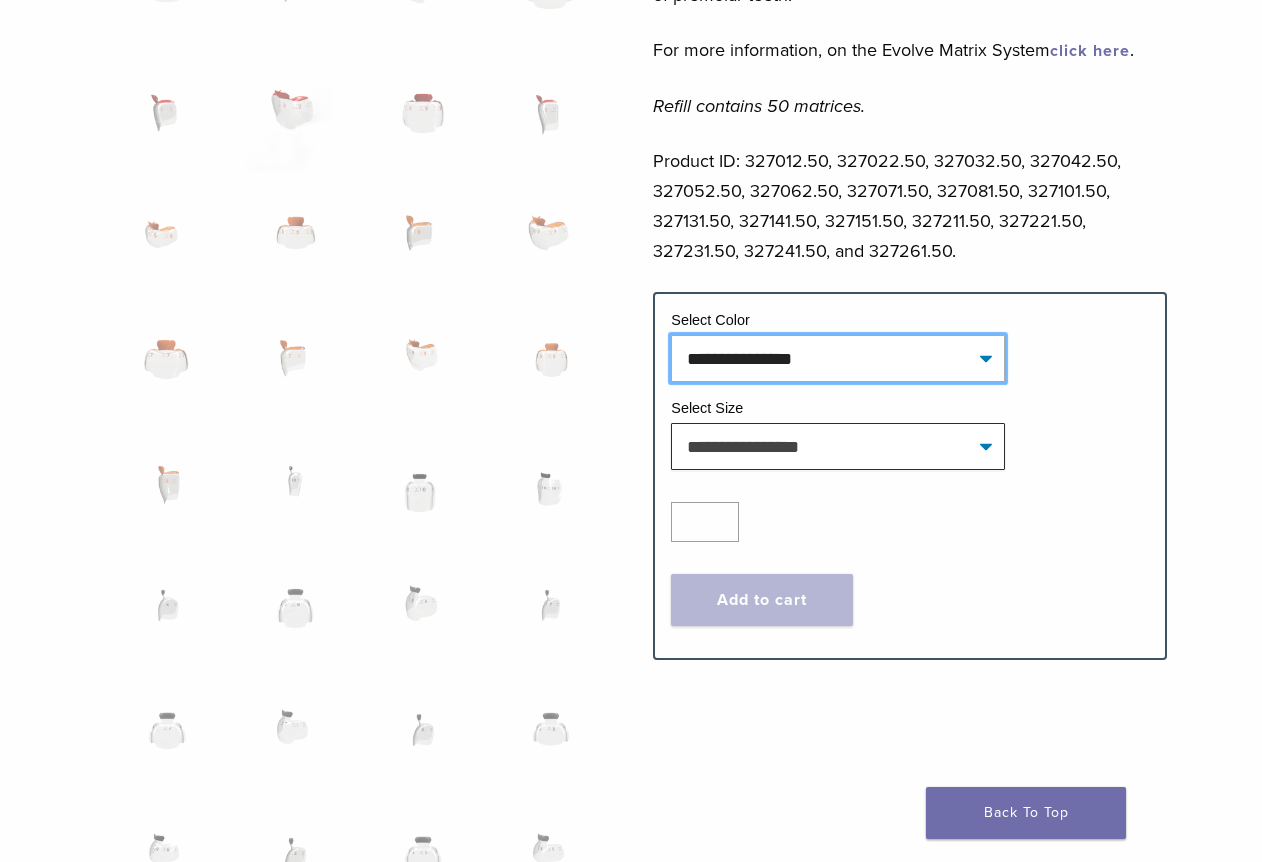click on "**********" at bounding box center [838, 358] 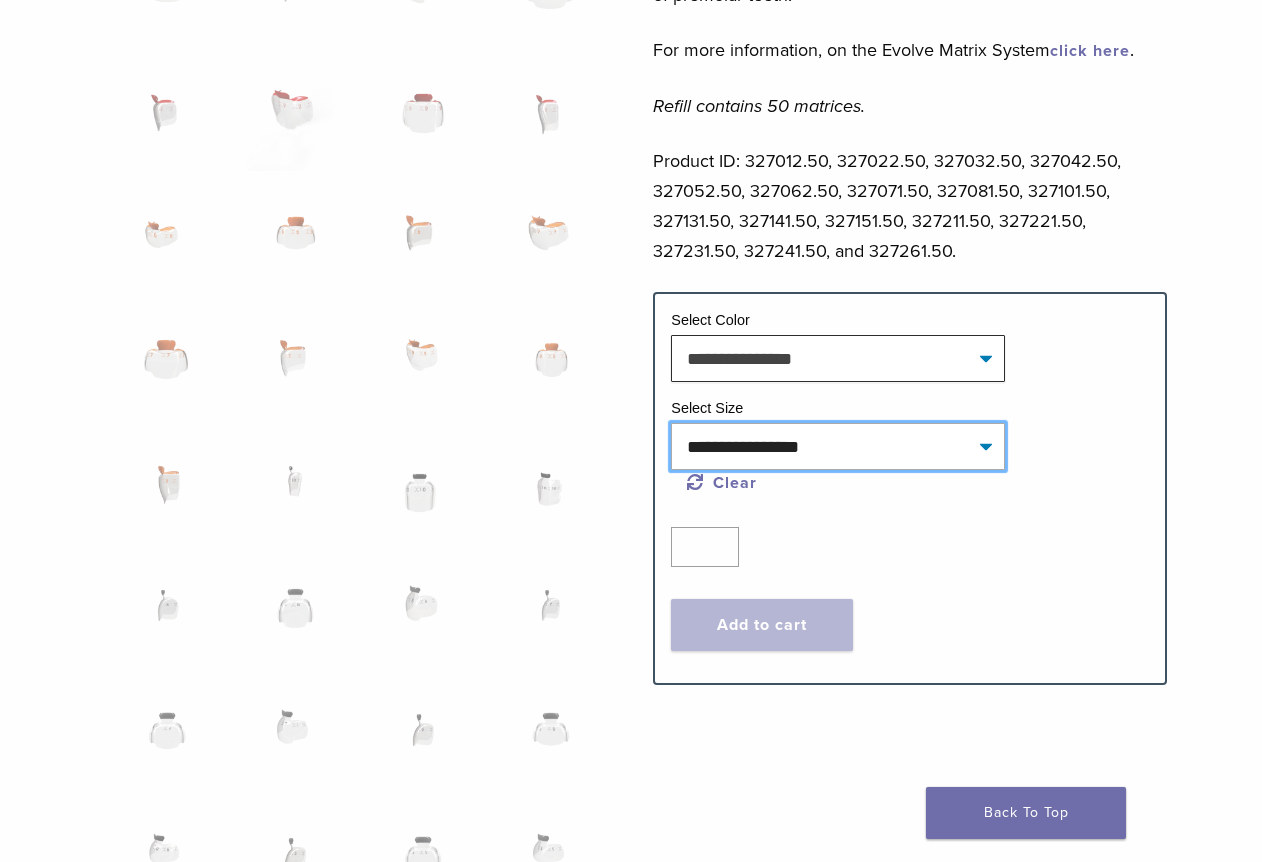 click on "**********" at bounding box center [838, 446] 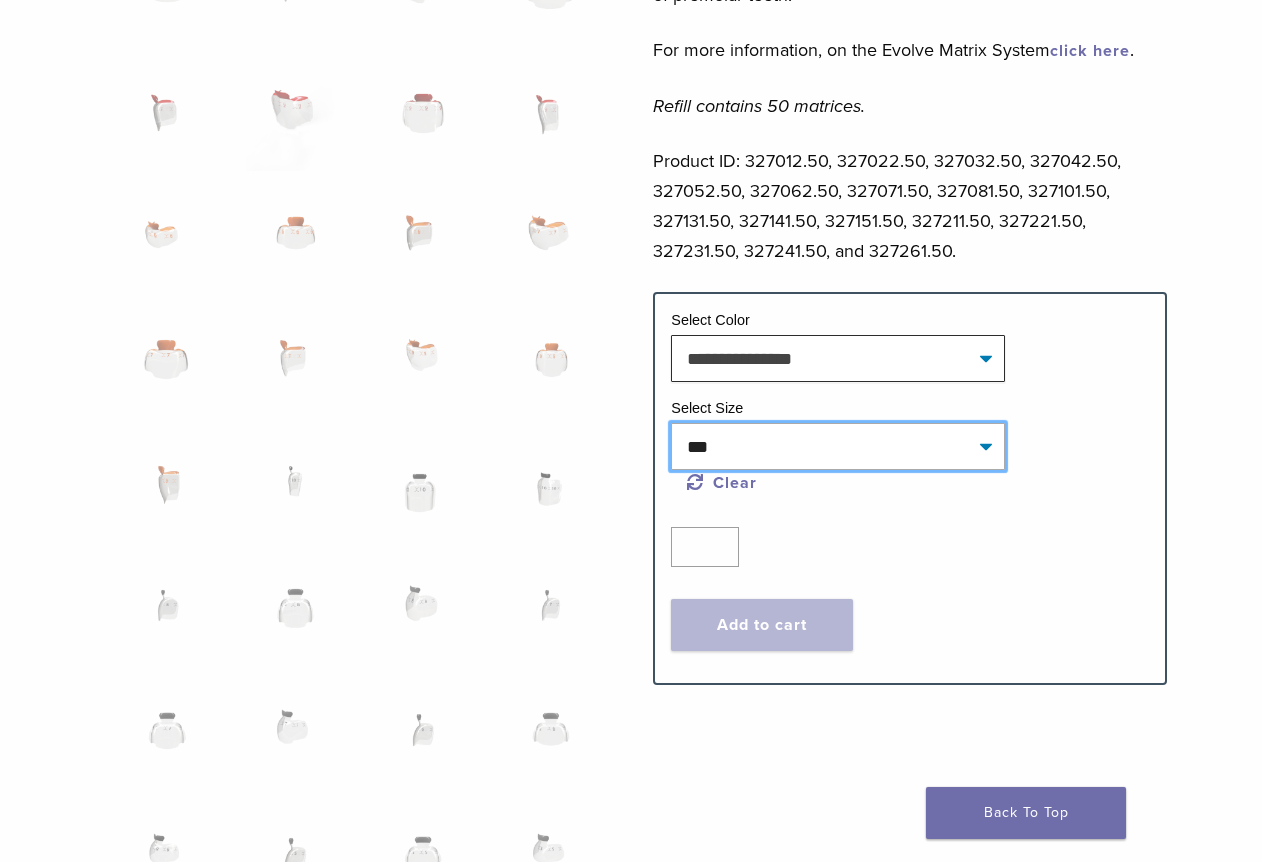 click on "**********" at bounding box center [838, 446] 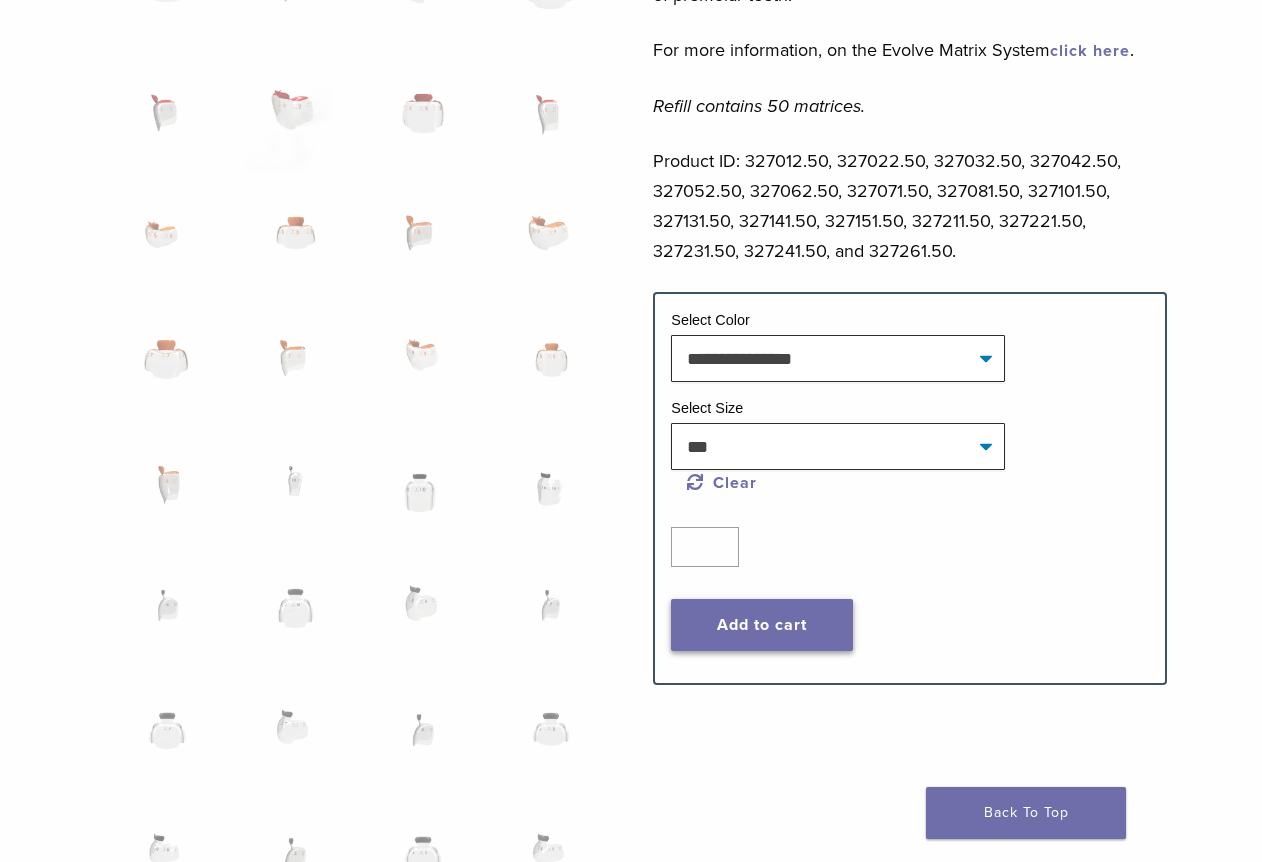 click on "Add to cart" at bounding box center [761, 625] 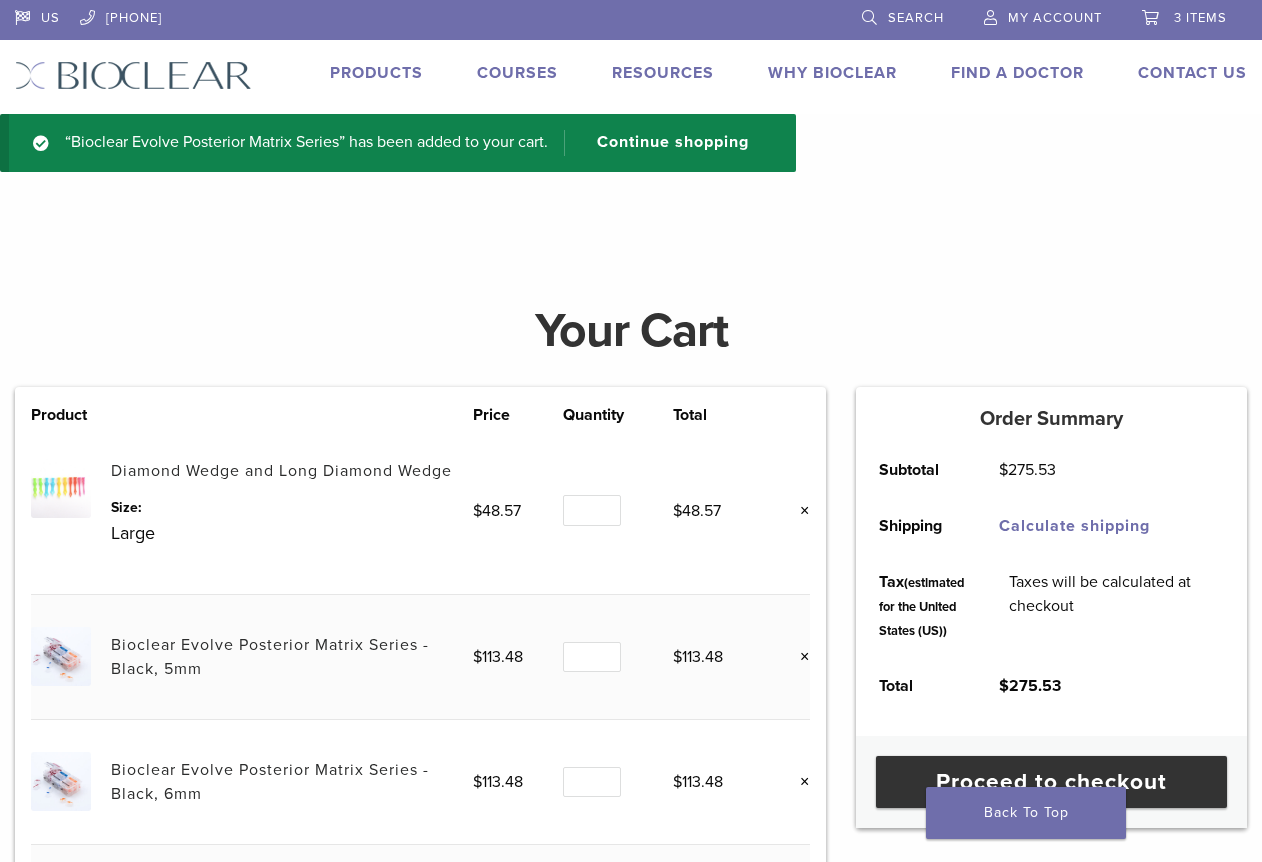 scroll, scrollTop: 0, scrollLeft: 0, axis: both 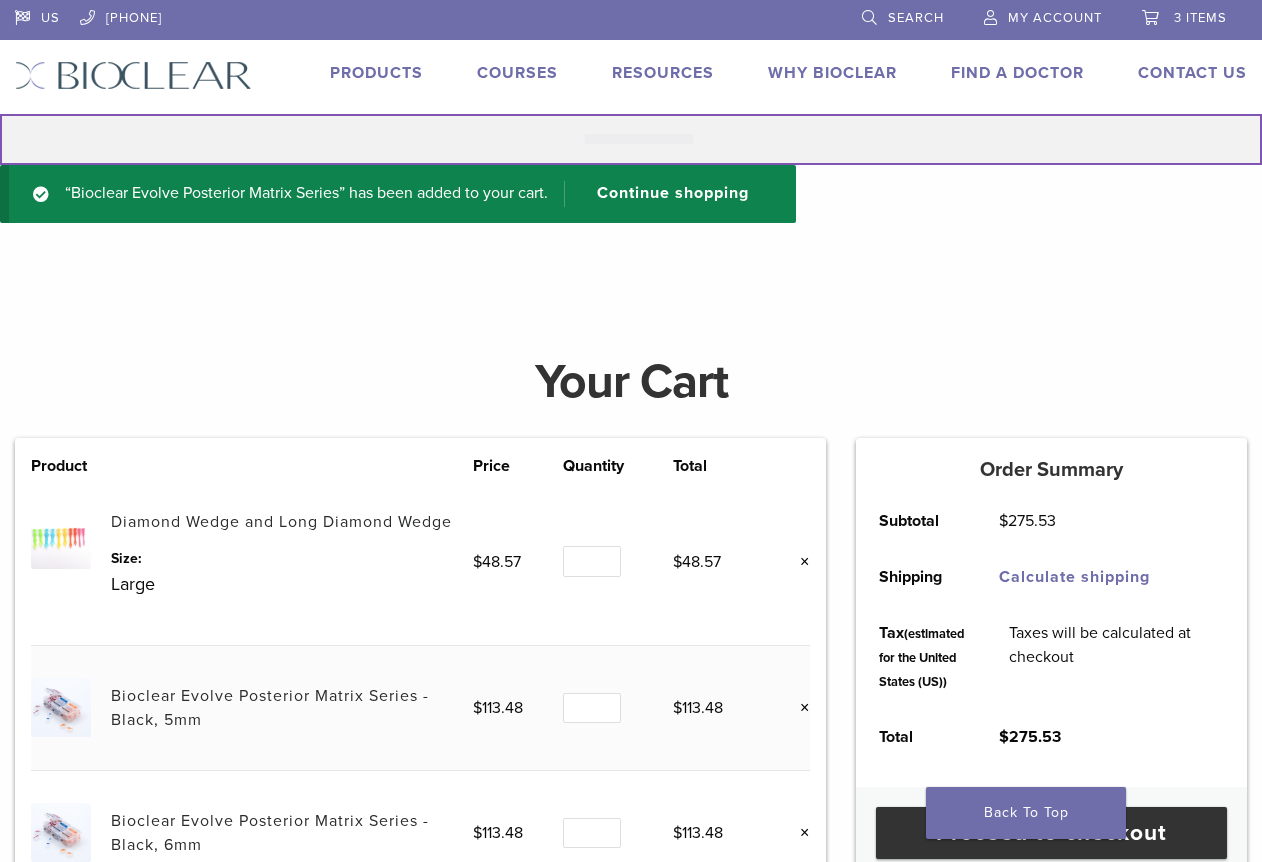 click on "Search for:" at bounding box center (631, 139) 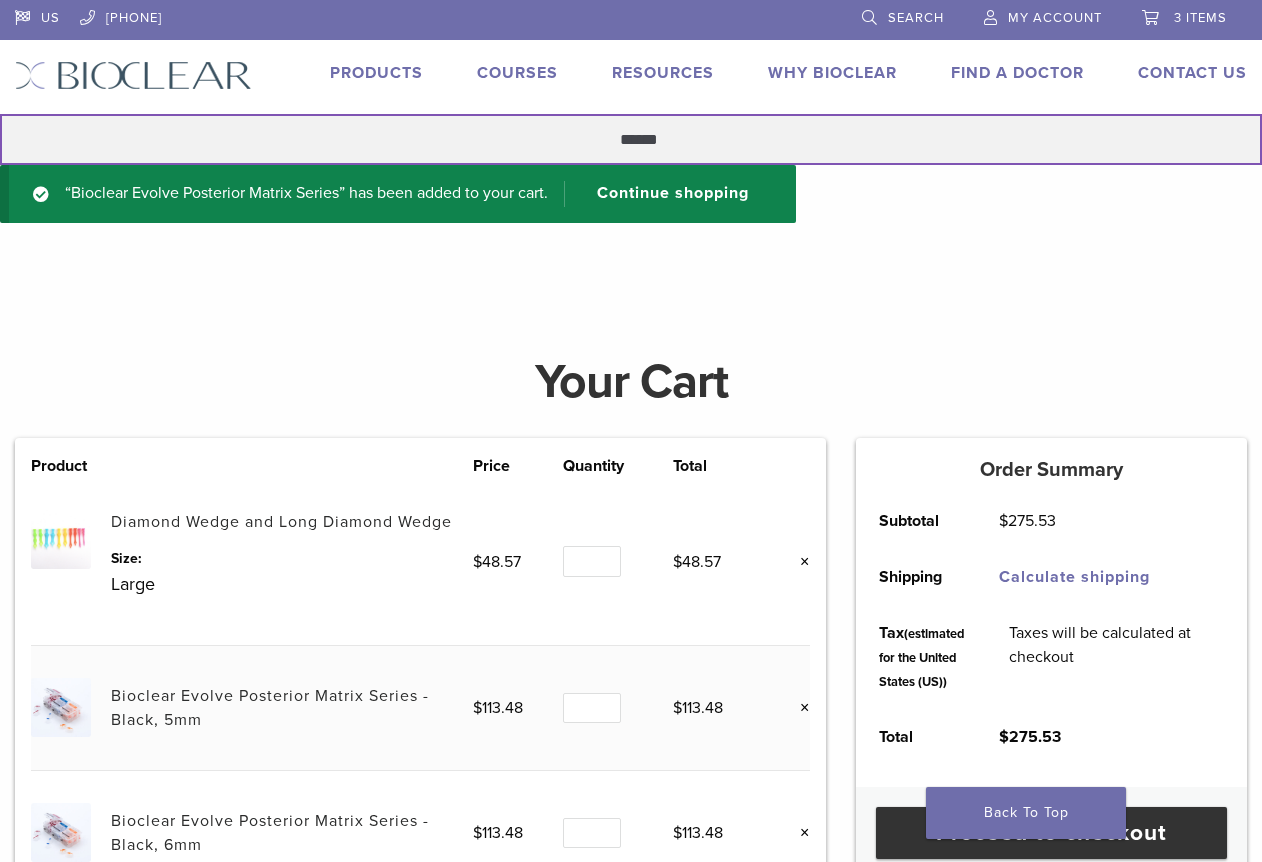 type on "******" 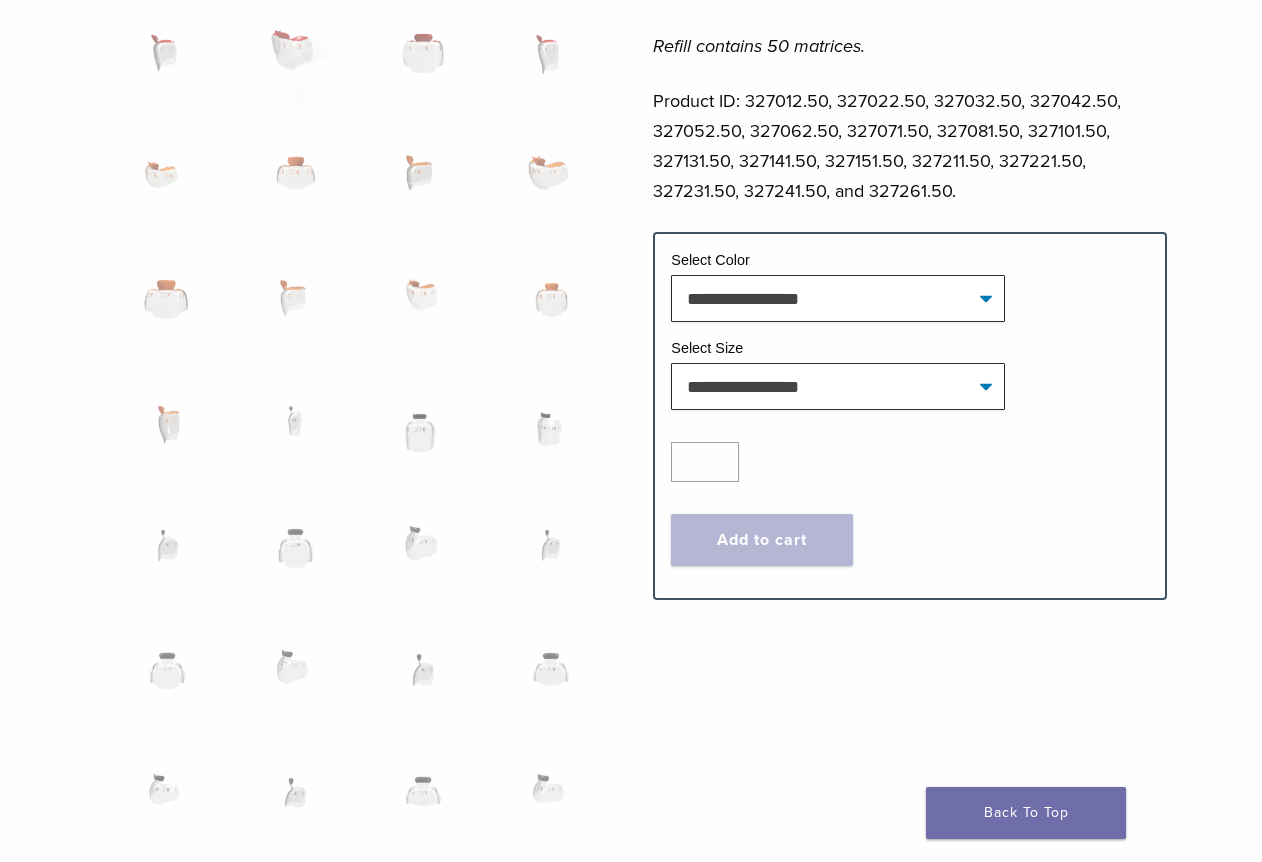 scroll, scrollTop: 1300, scrollLeft: 0, axis: vertical 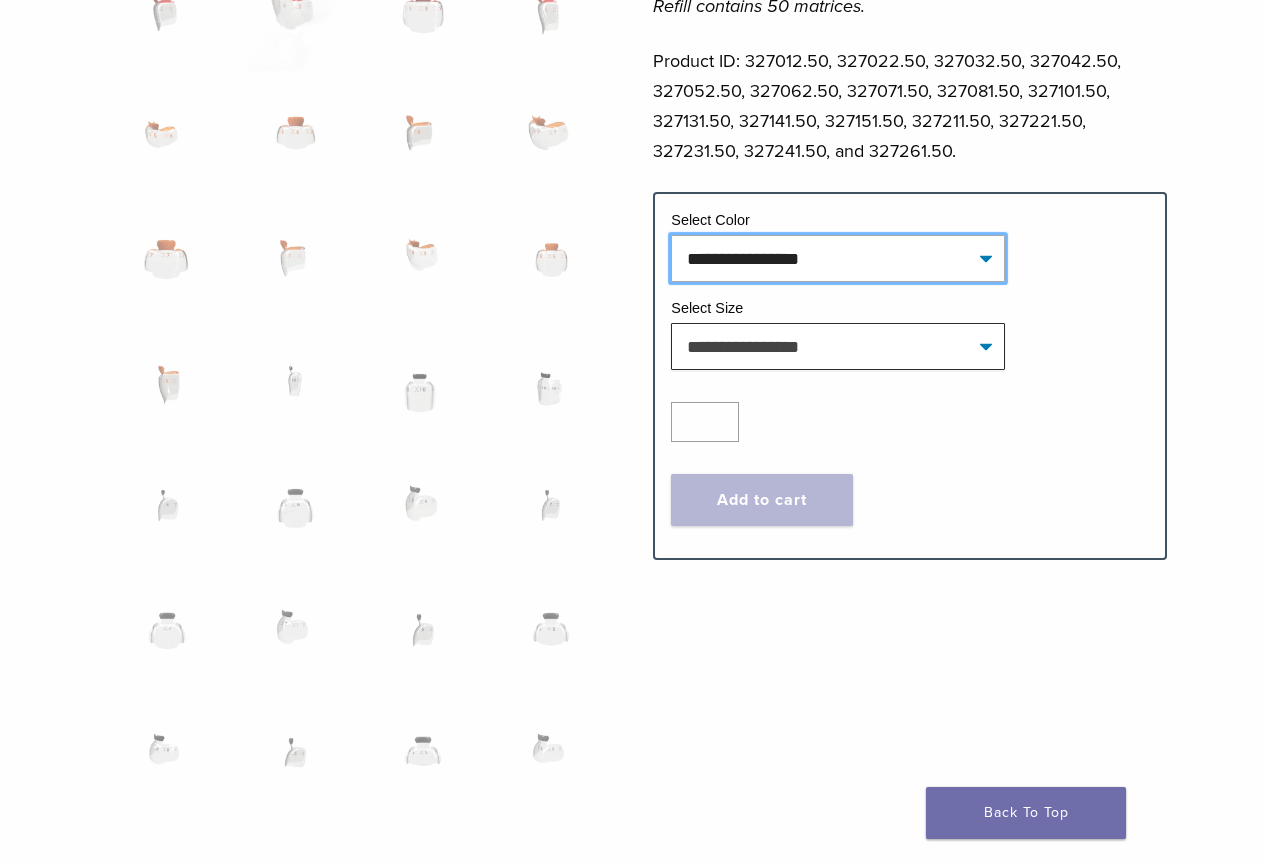 click on "**********" at bounding box center (838, 258) 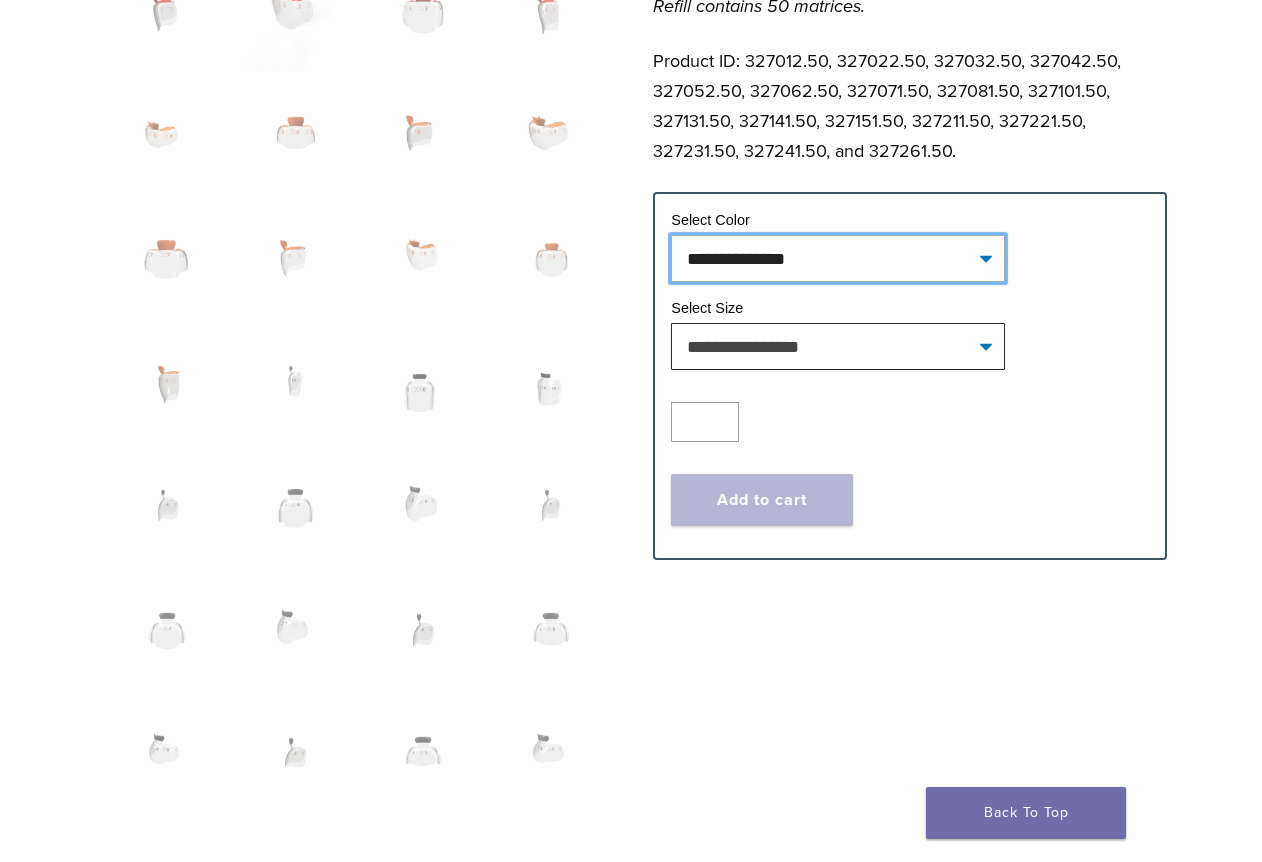 click on "**********" at bounding box center (838, 258) 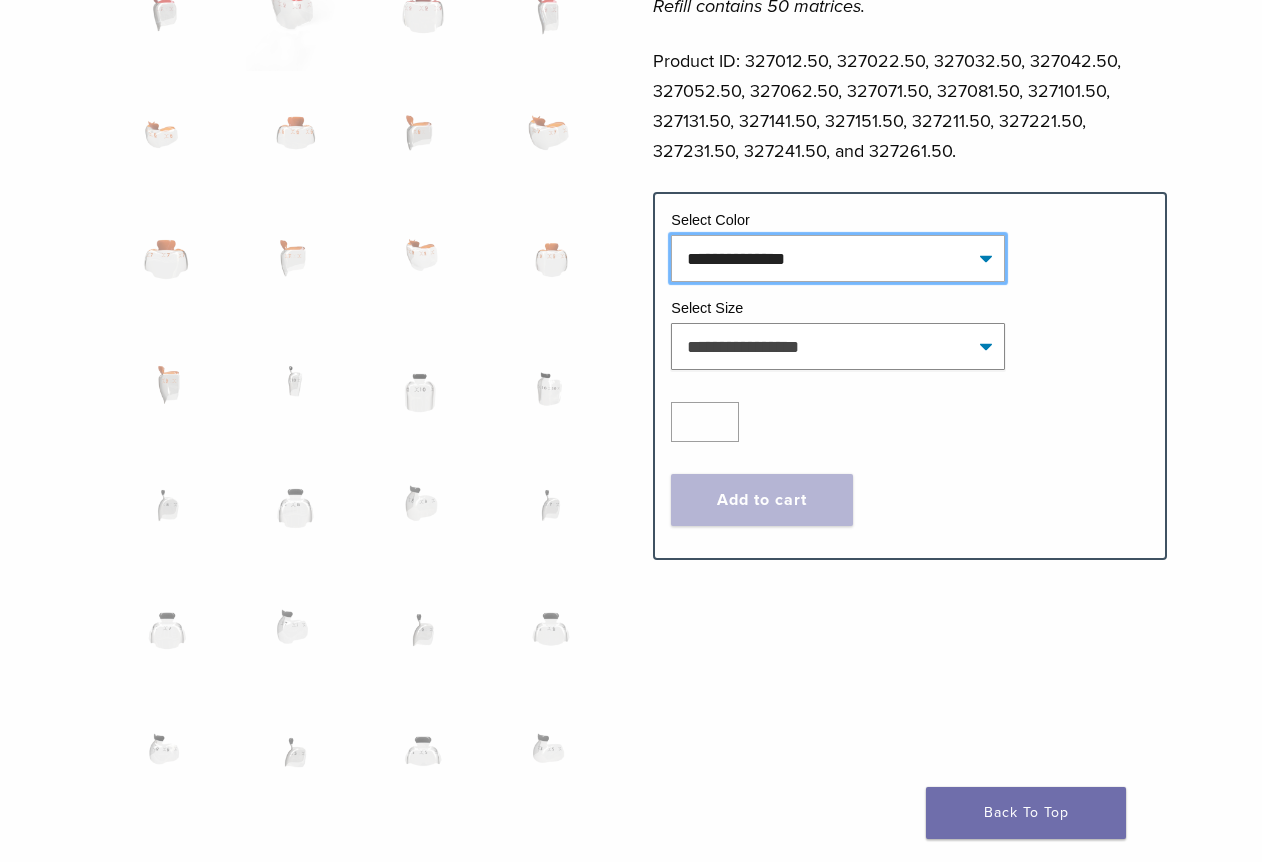 select on "****" 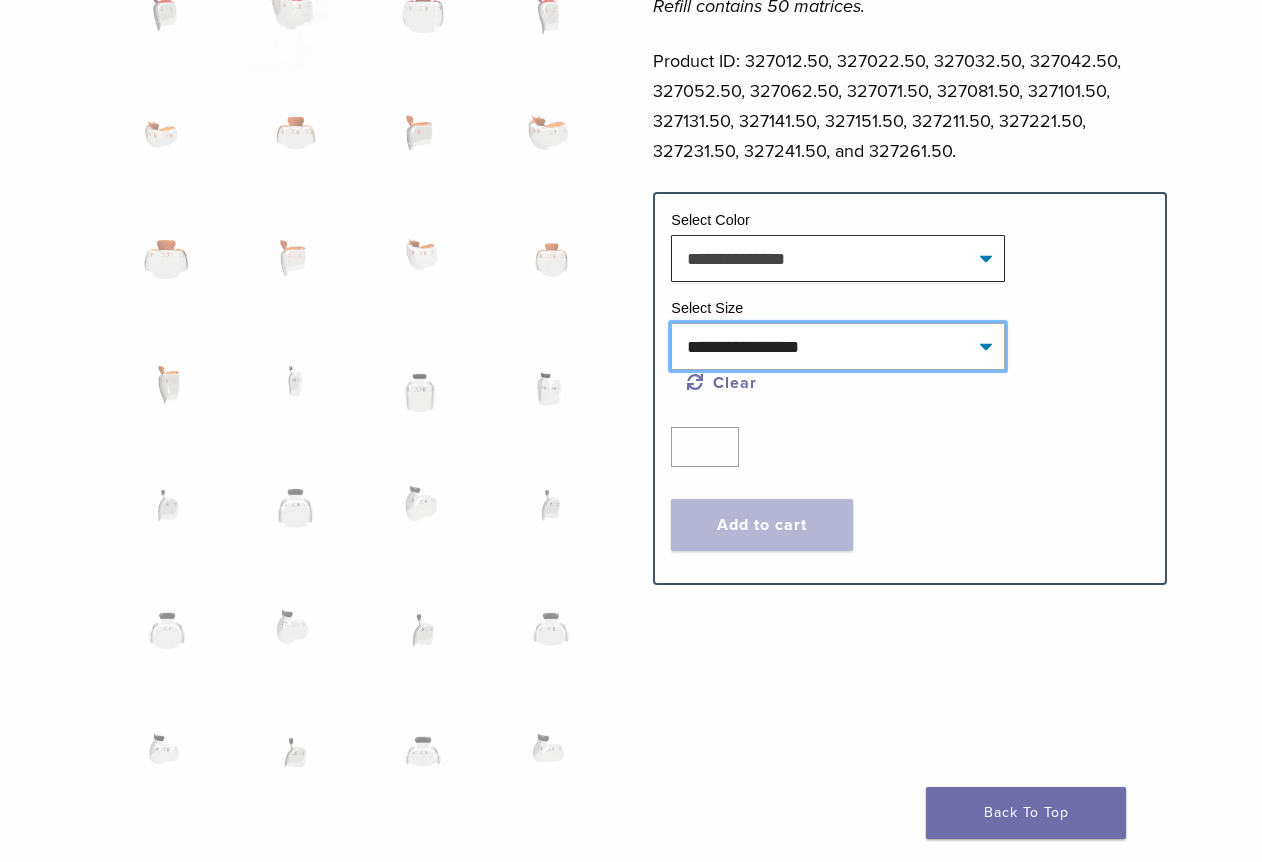 click on "**********" at bounding box center (838, 346) 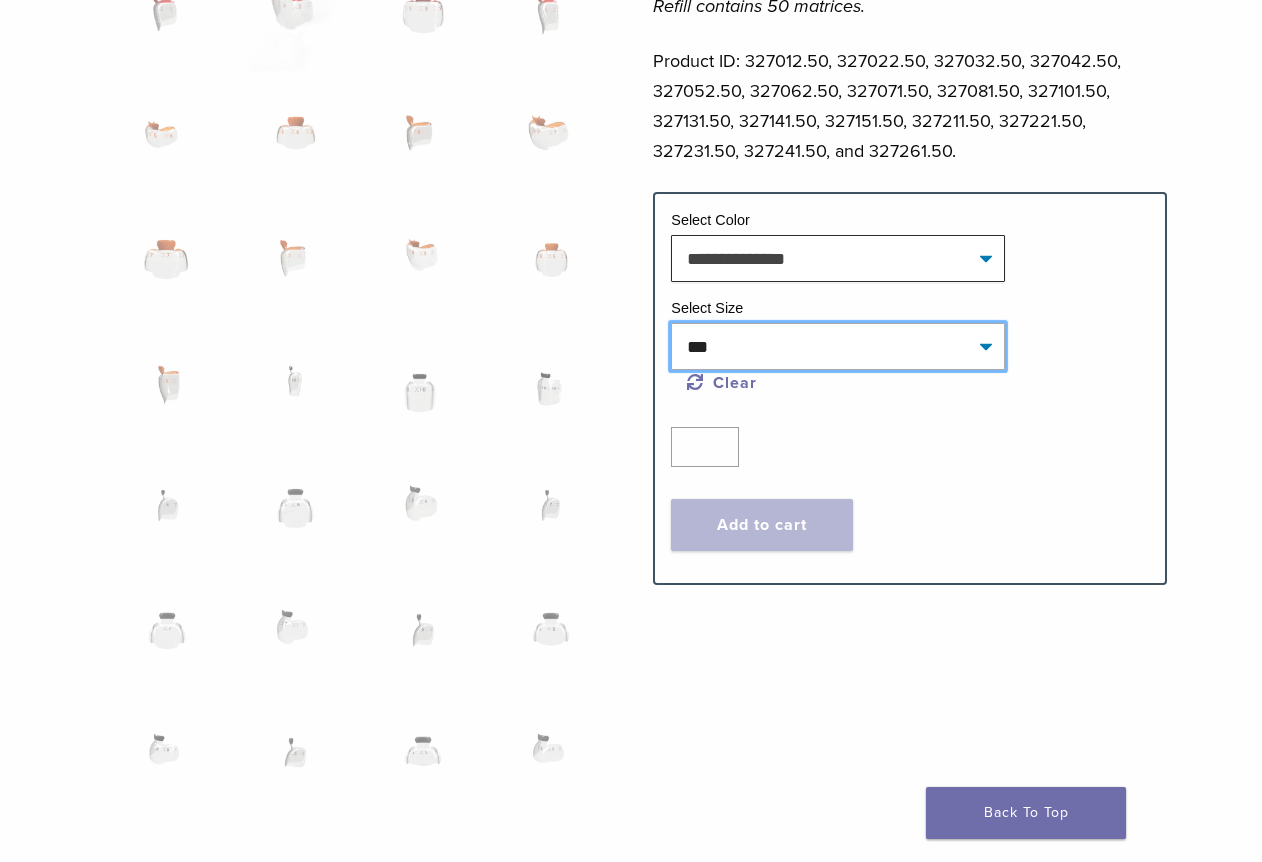 click on "**********" at bounding box center (838, 346) 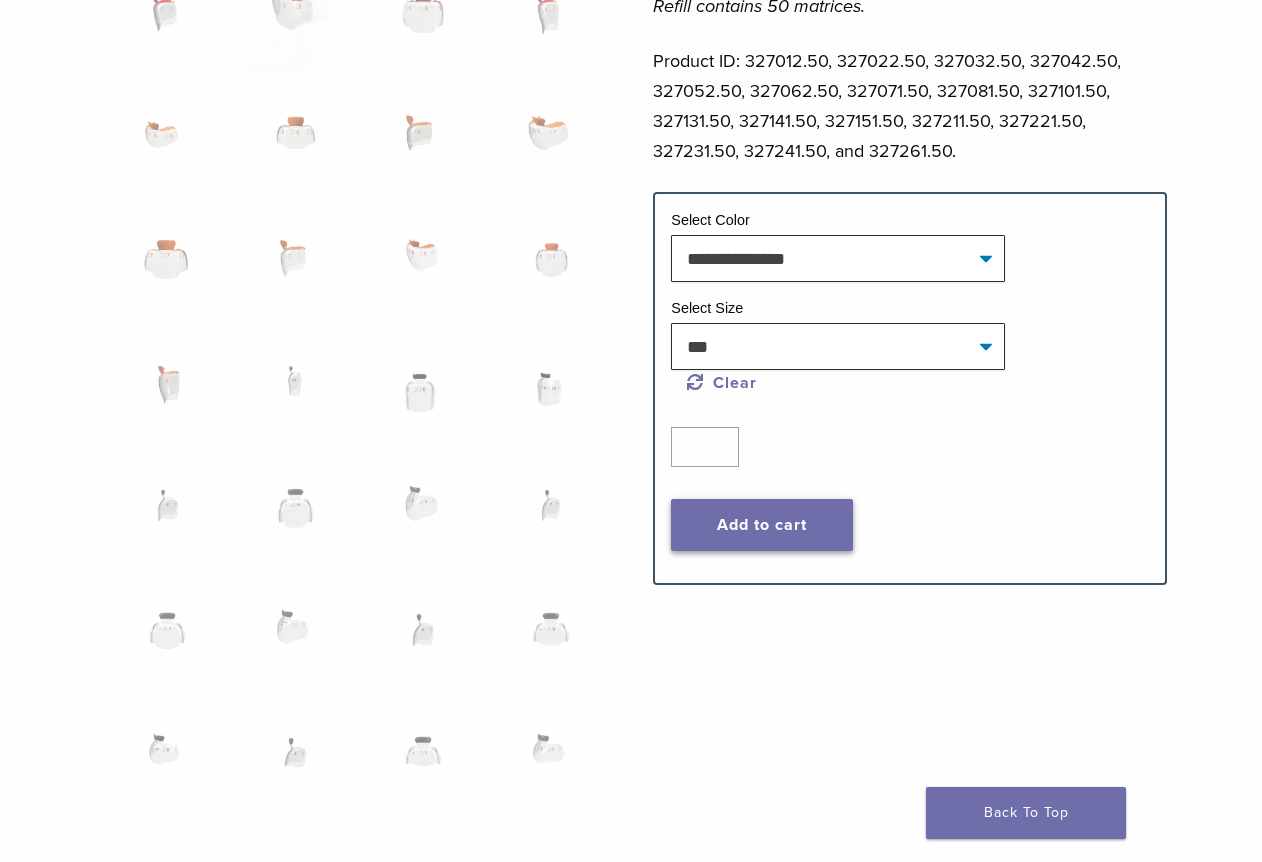 click on "Add to cart" at bounding box center (761, 525) 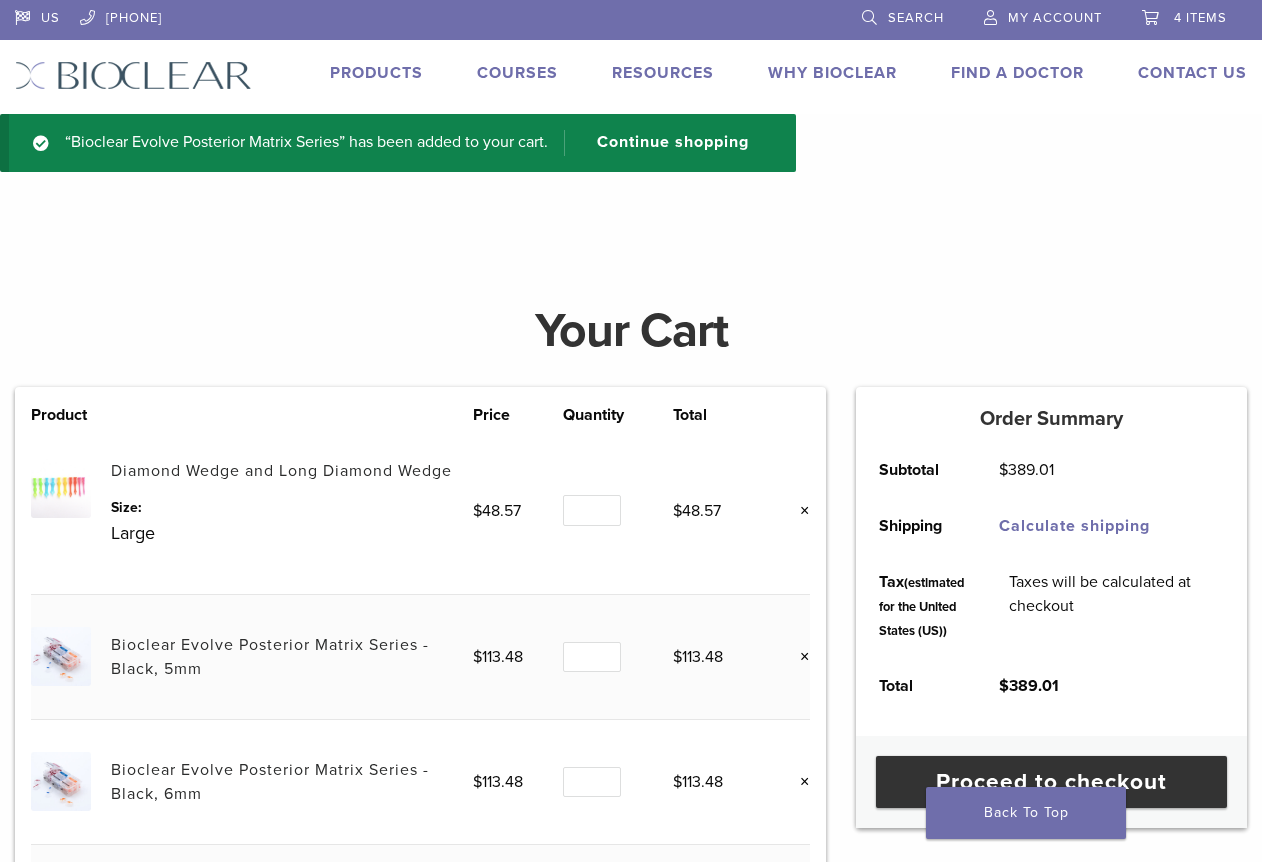 scroll, scrollTop: 0, scrollLeft: 0, axis: both 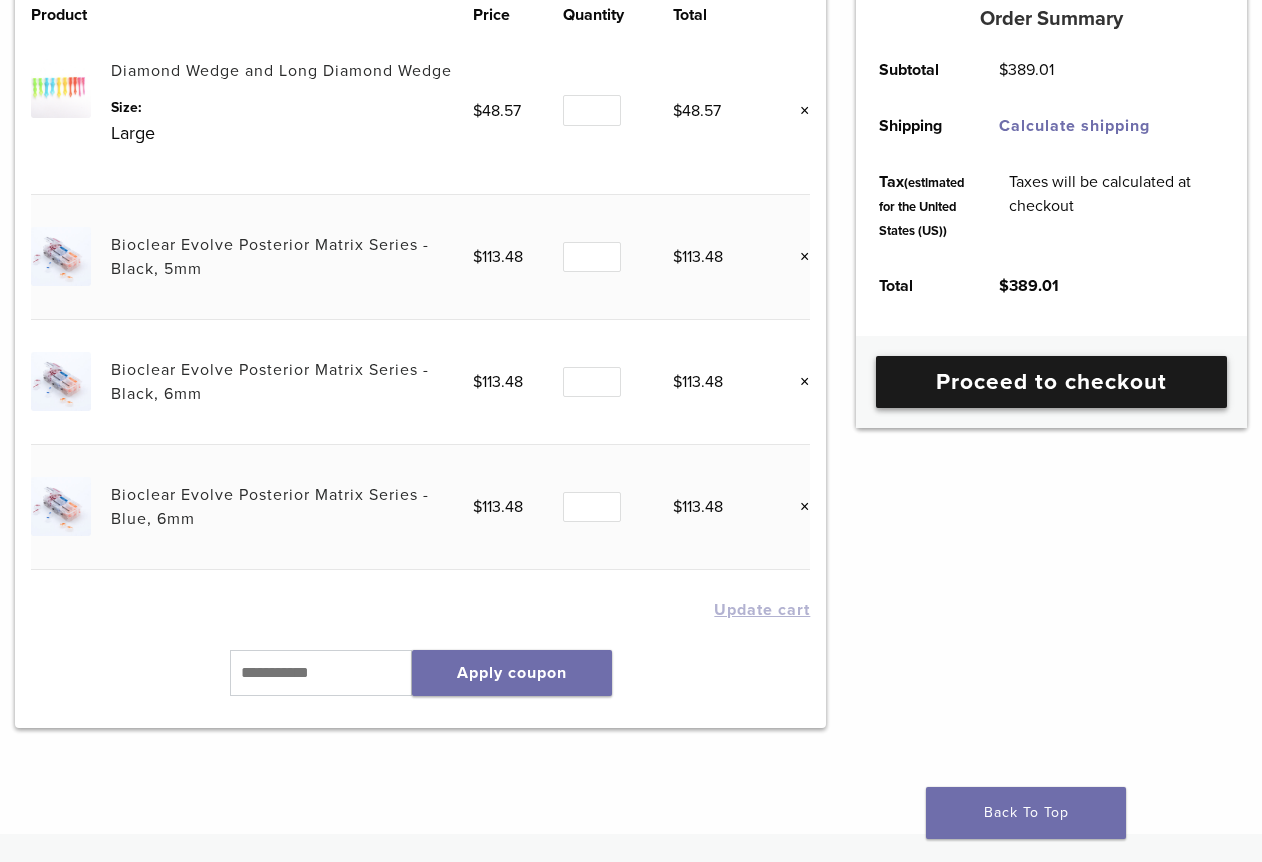 click on "Proceed to checkout" at bounding box center (1051, 382) 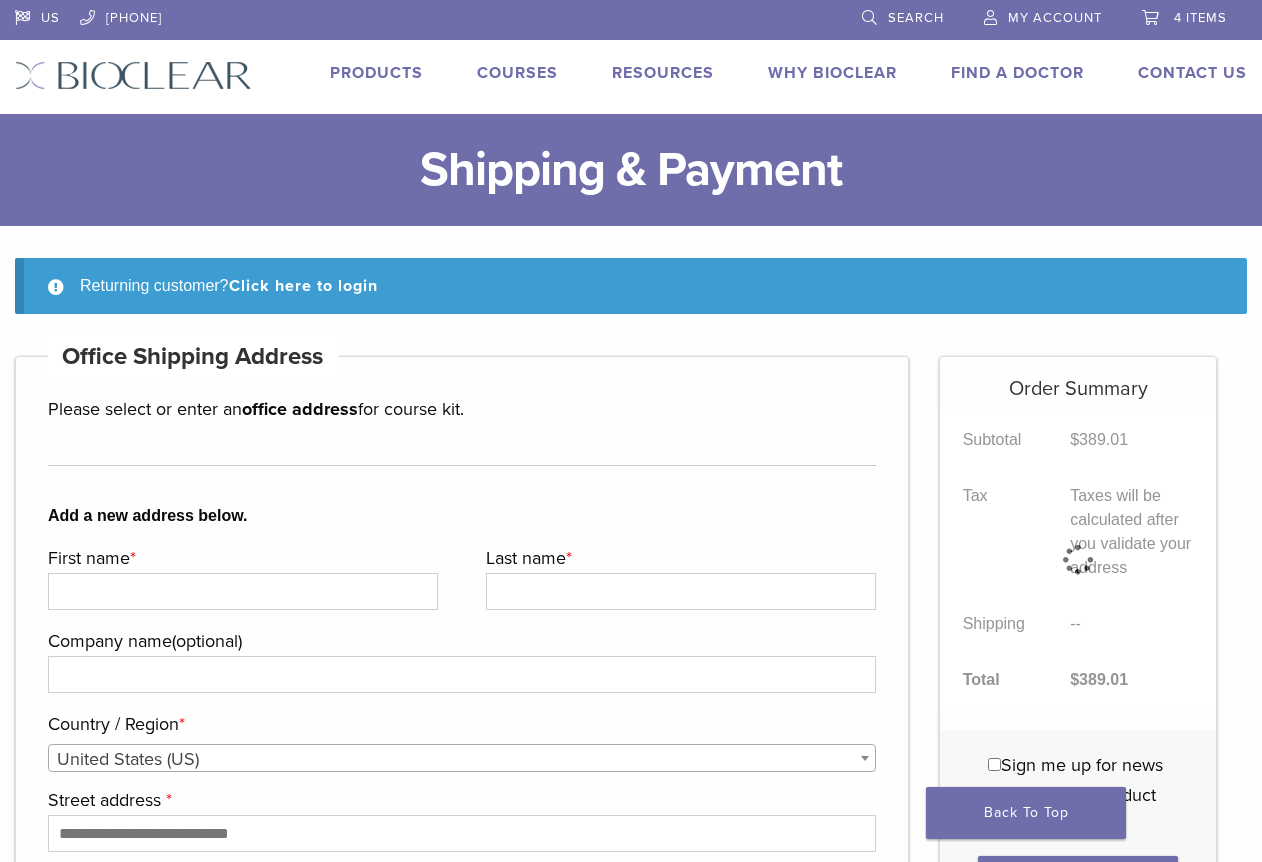 scroll, scrollTop: 300, scrollLeft: 0, axis: vertical 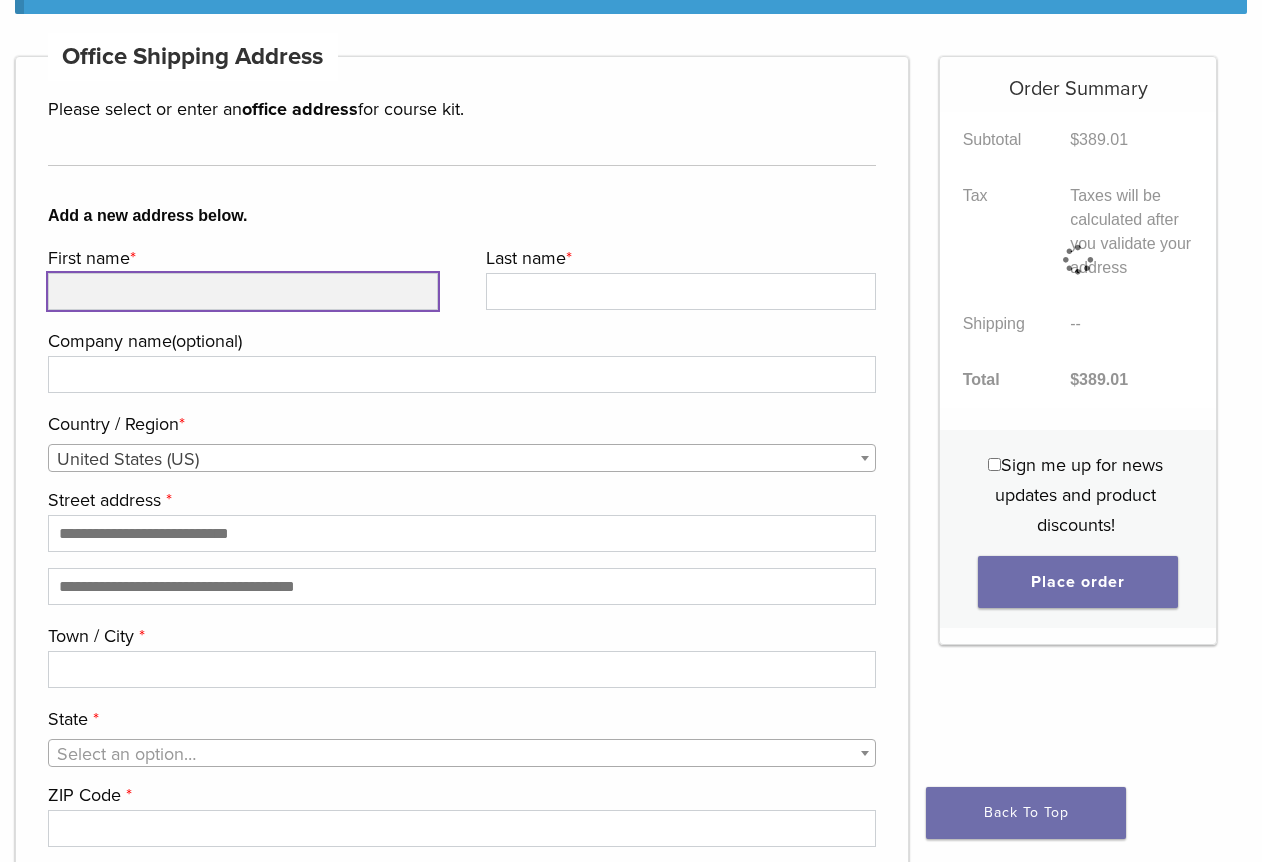 drag, startPoint x: 0, startPoint y: 0, endPoint x: 216, endPoint y: 302, distance: 371.29504 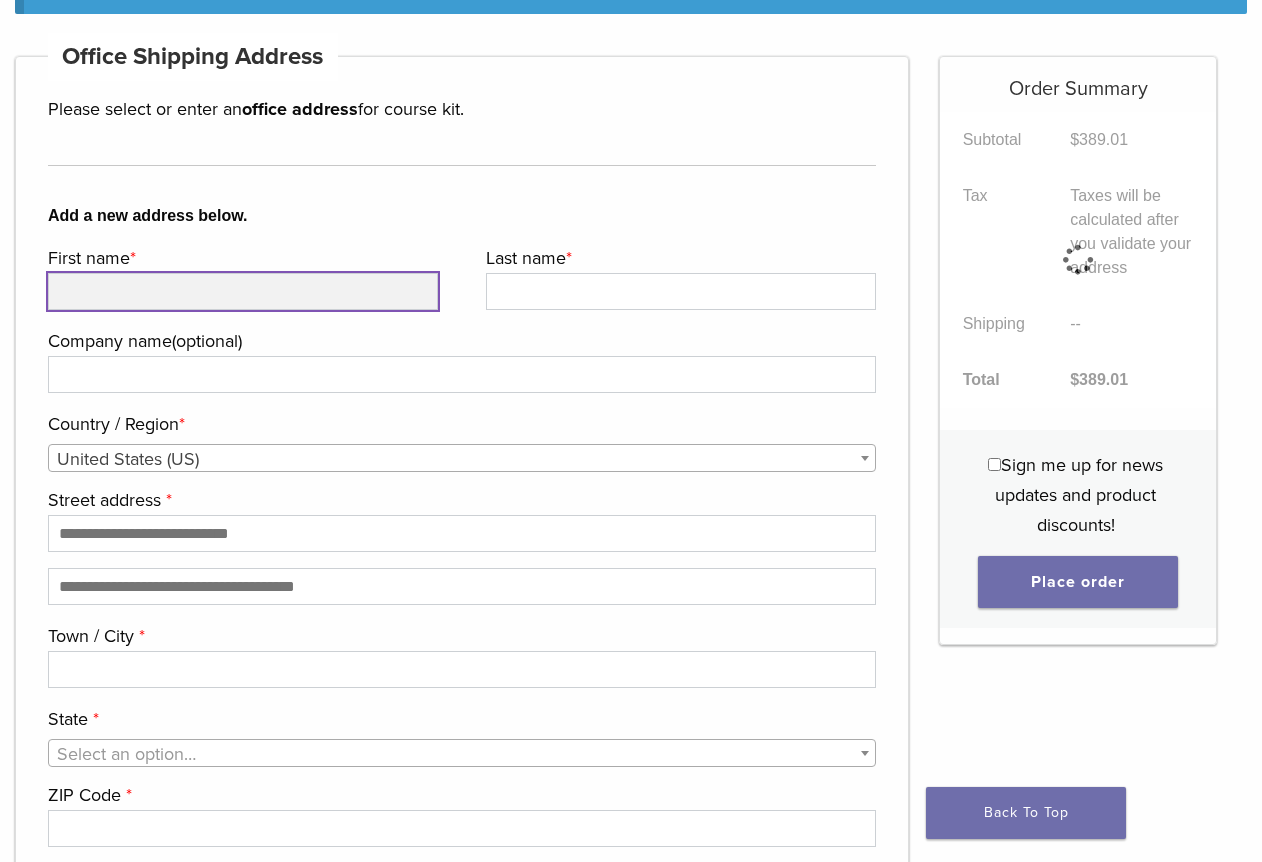 type on "******" 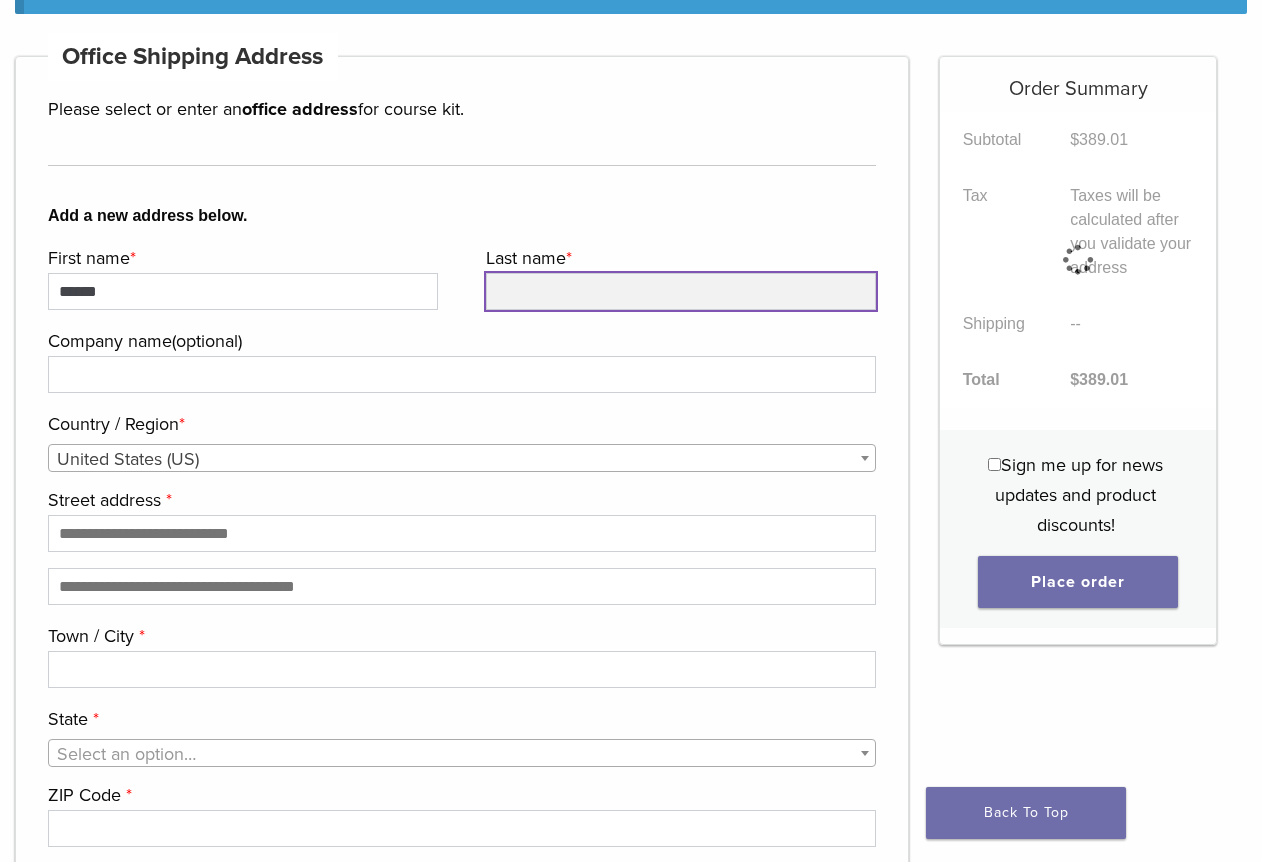 type on "*********" 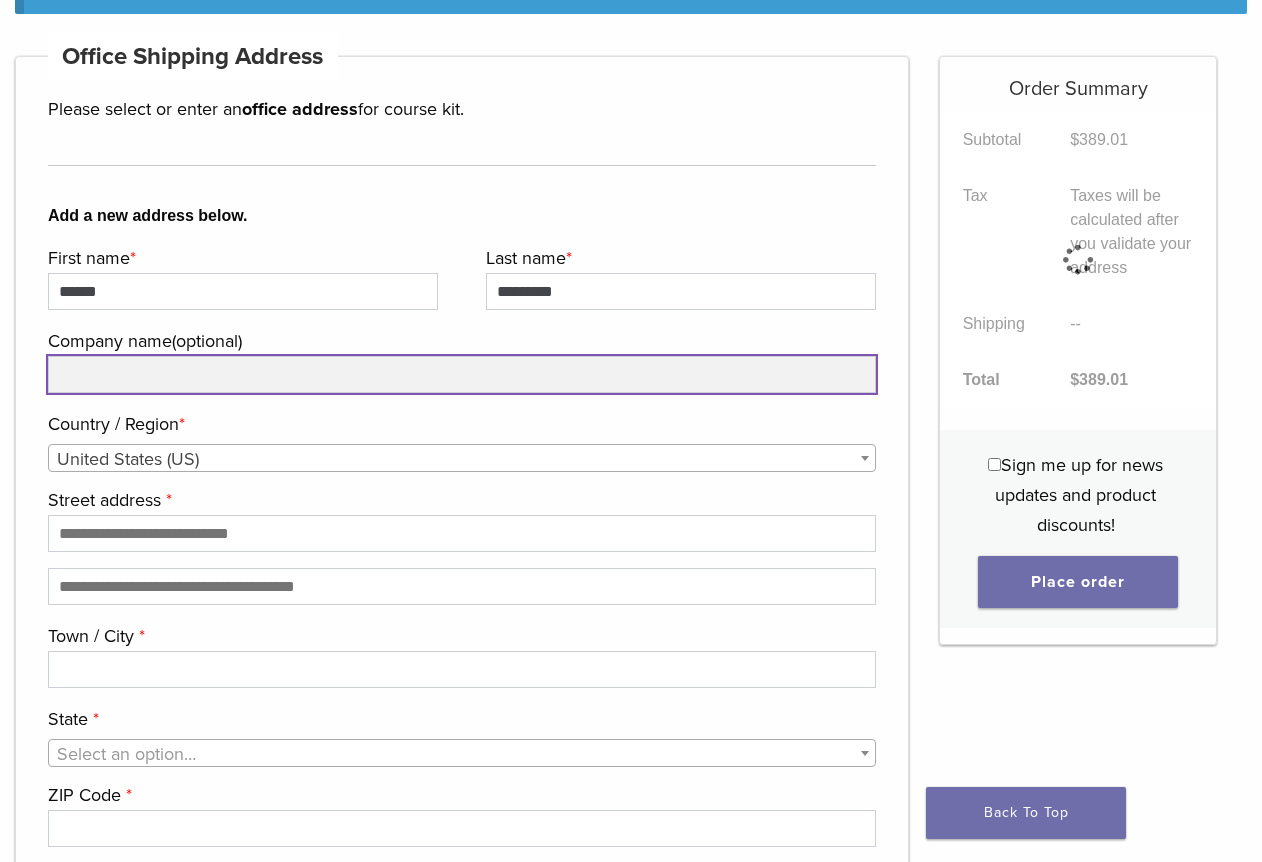 type on "**********" 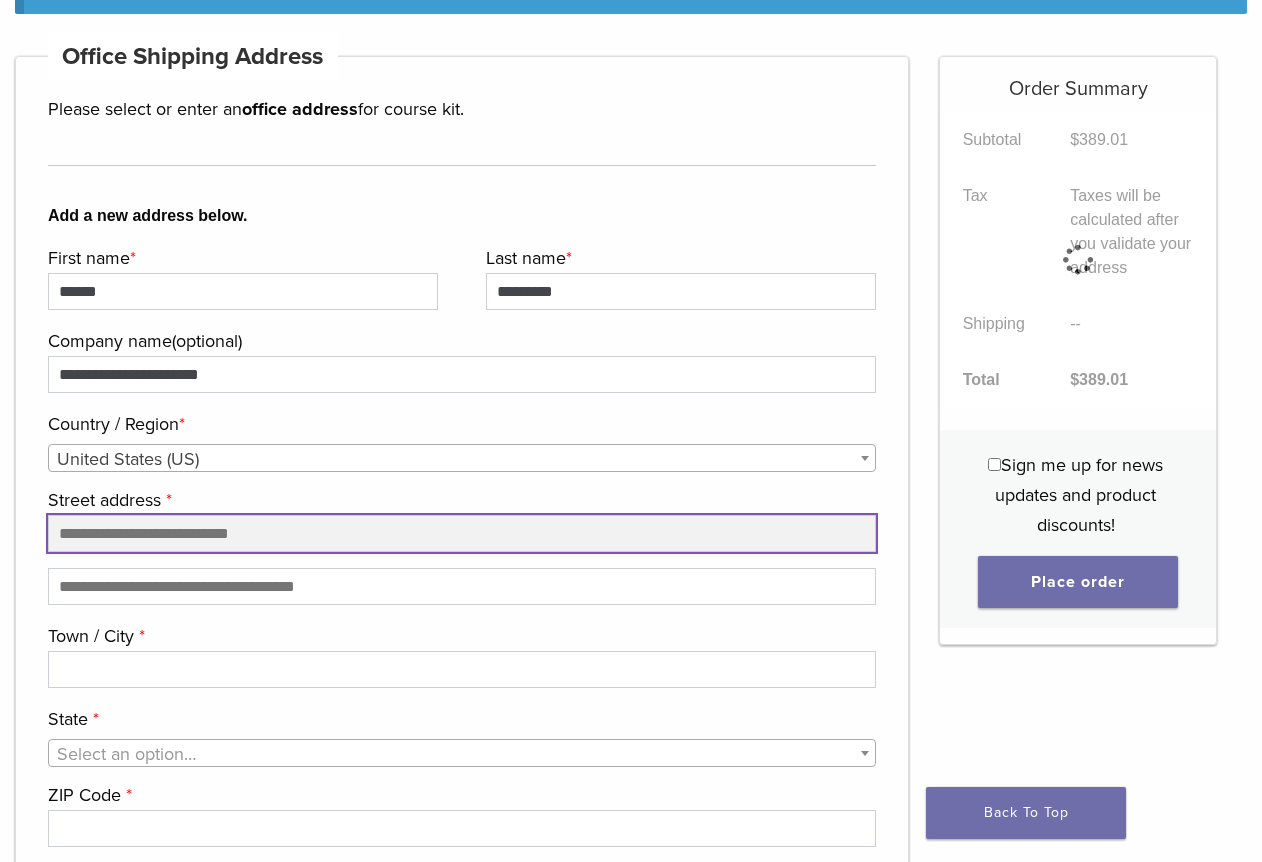type on "**********" 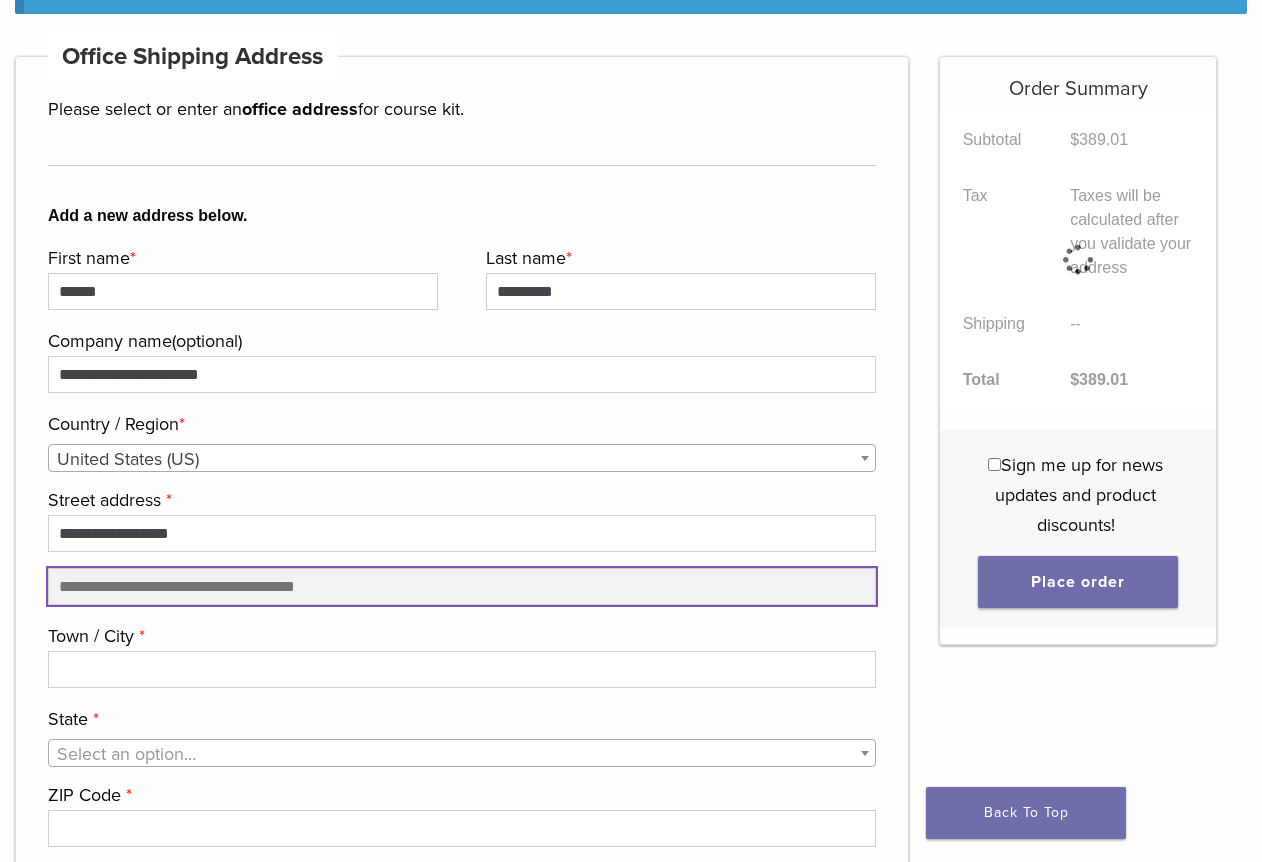 type on "*********" 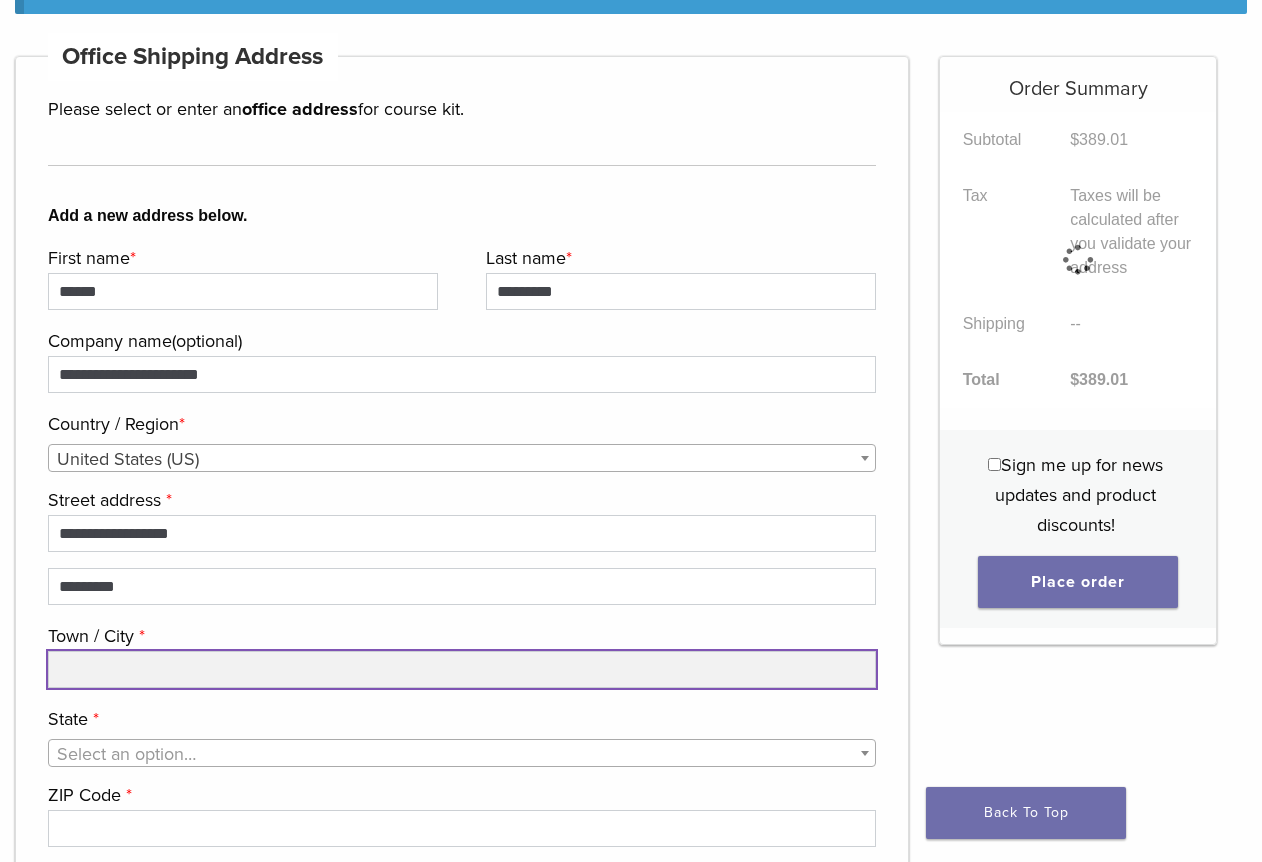 type on "*******" 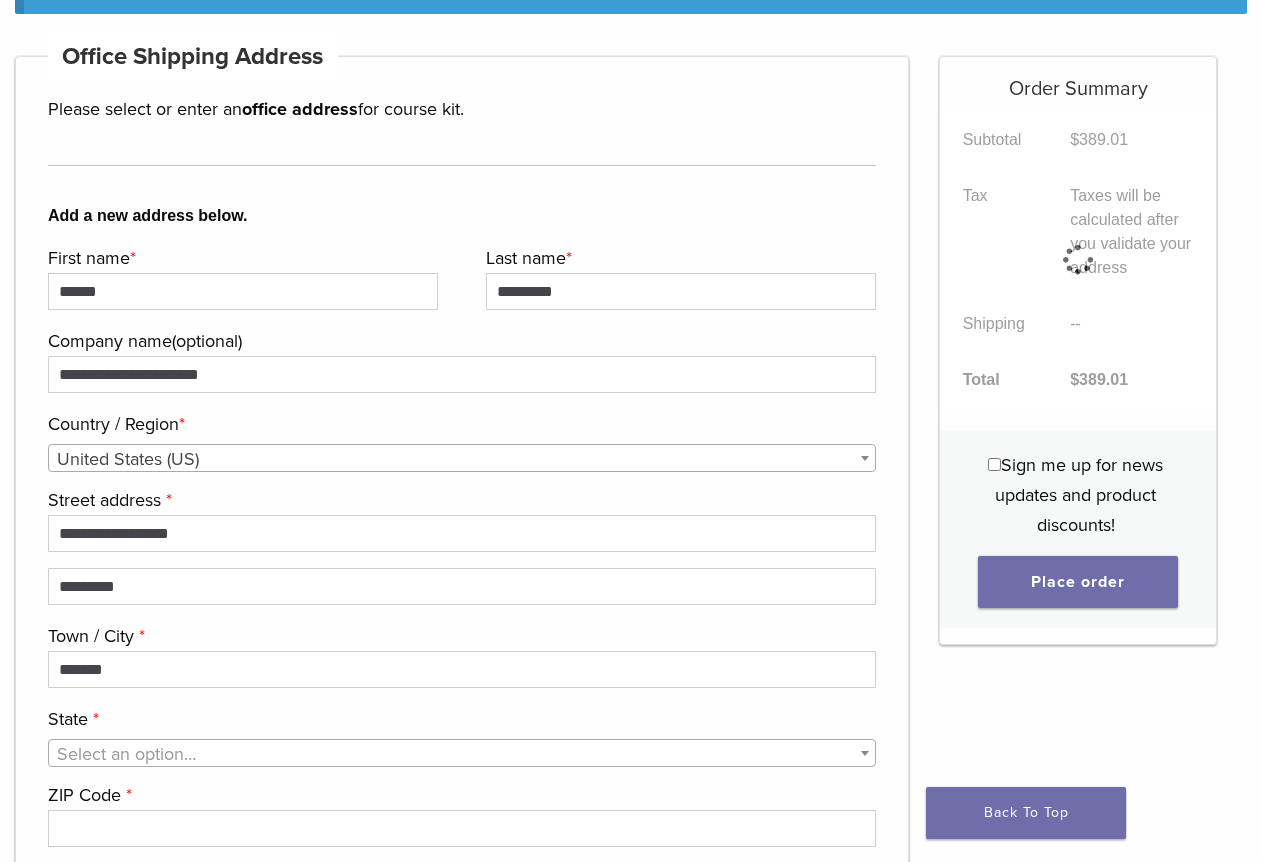 select on "**" 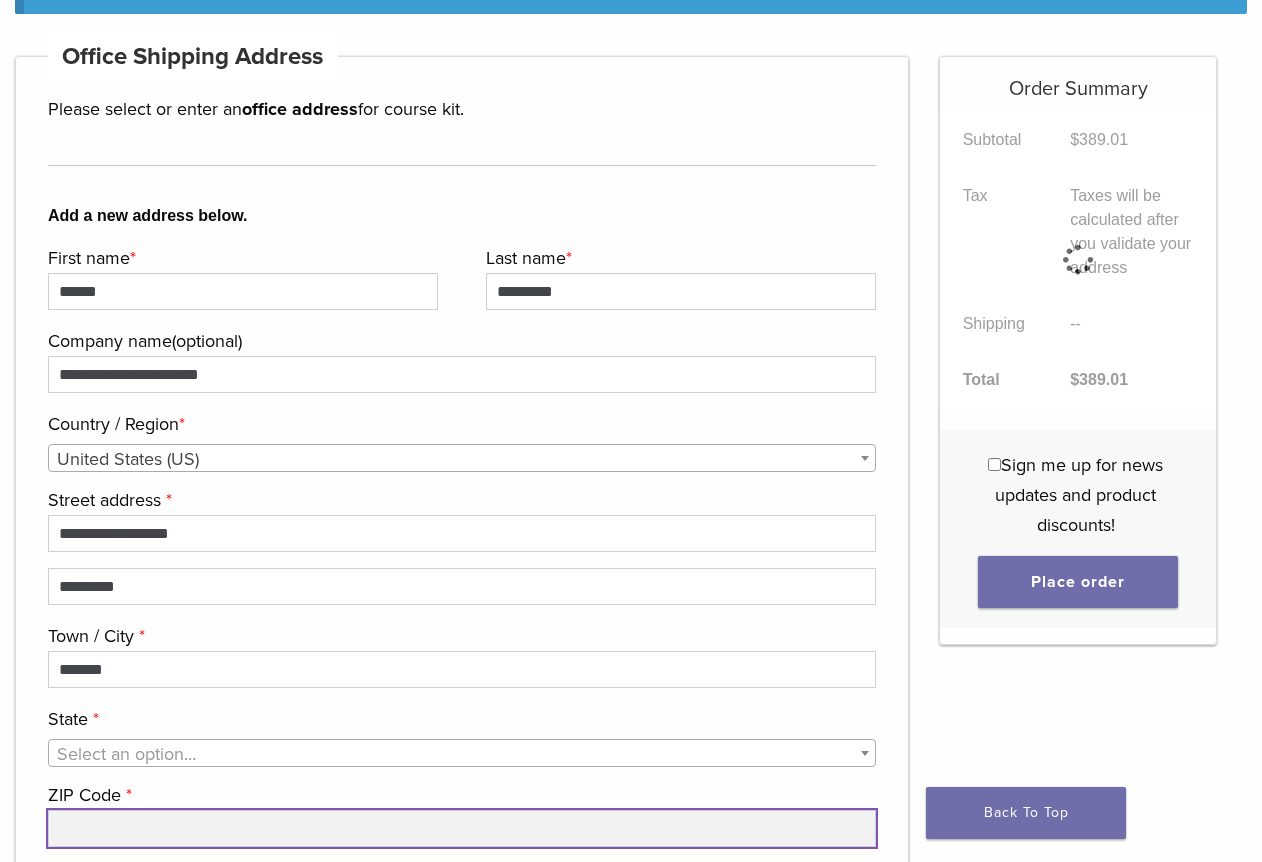 type on "*****" 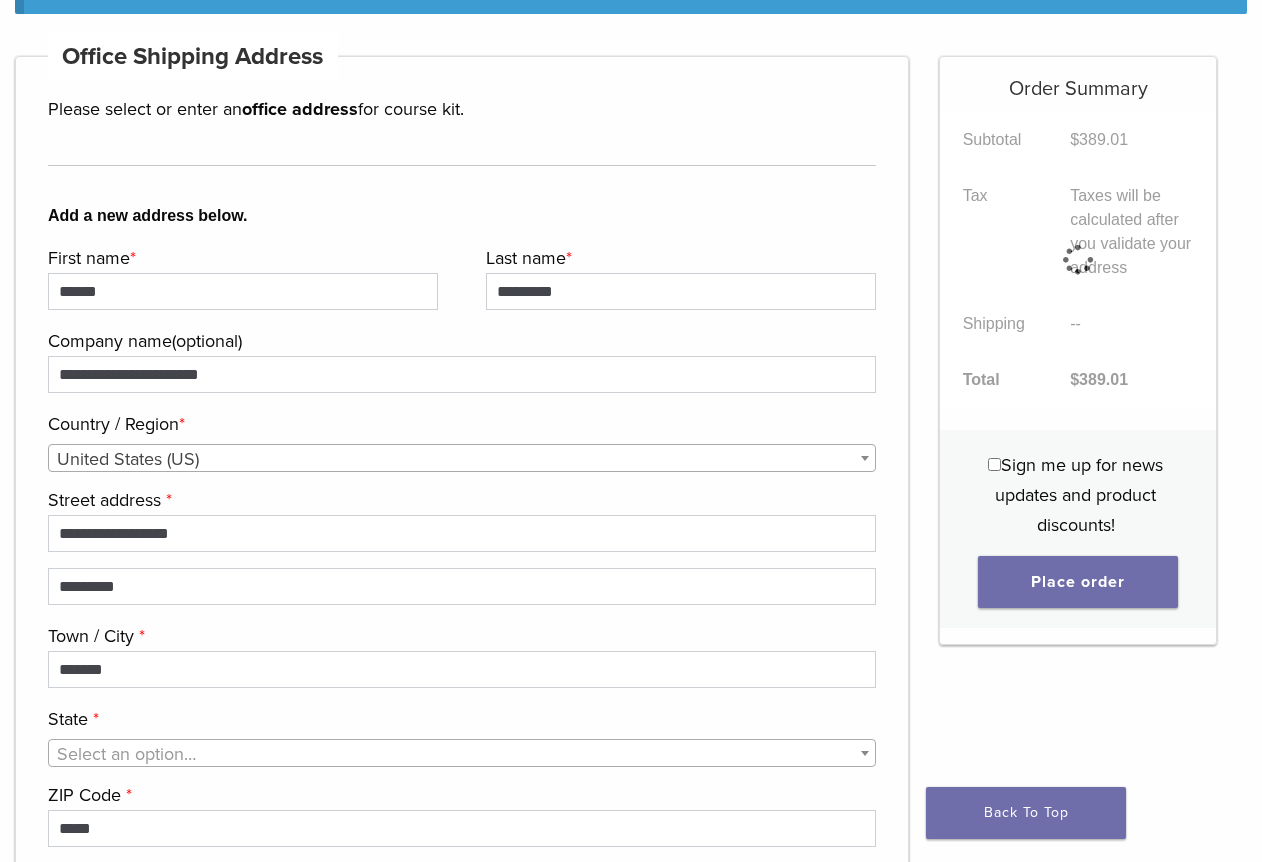 type on "**********" 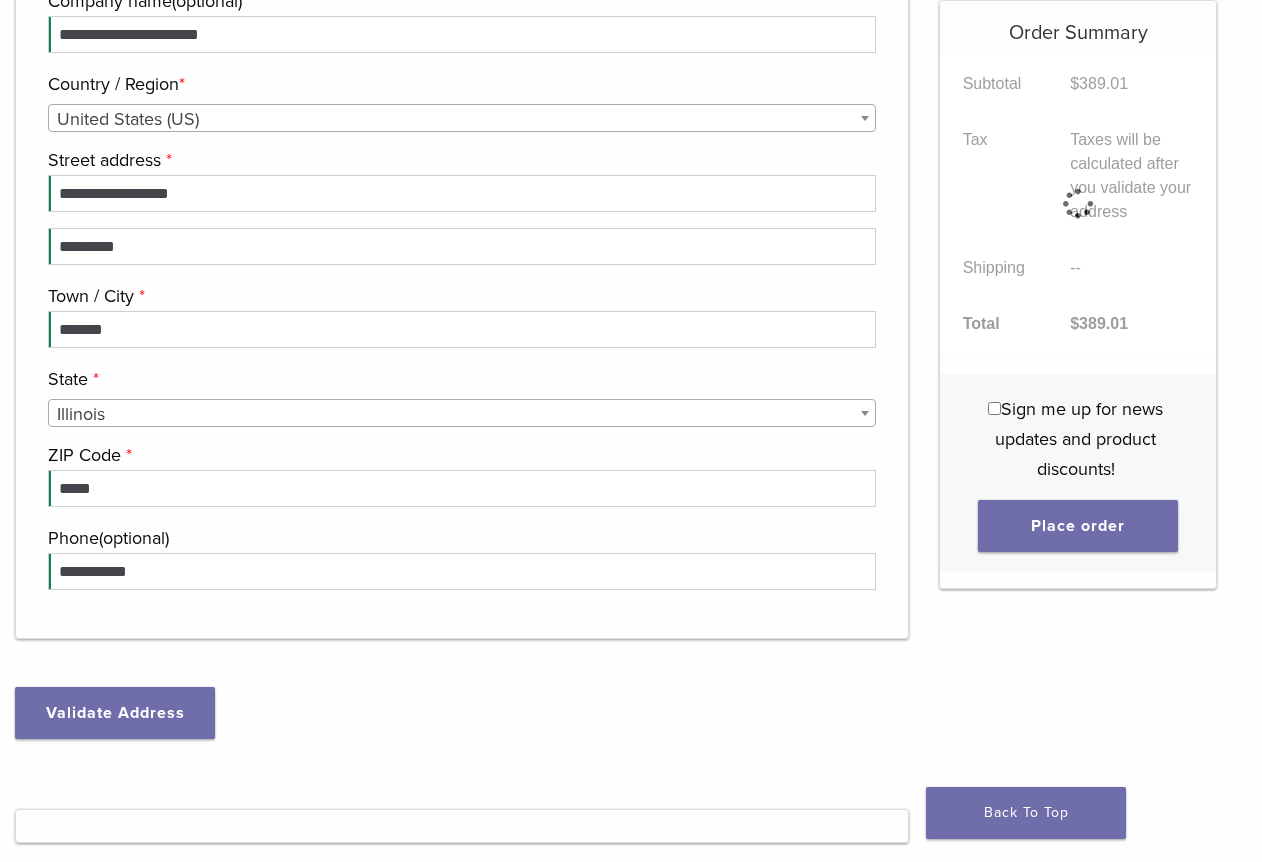 scroll, scrollTop: 700, scrollLeft: 0, axis: vertical 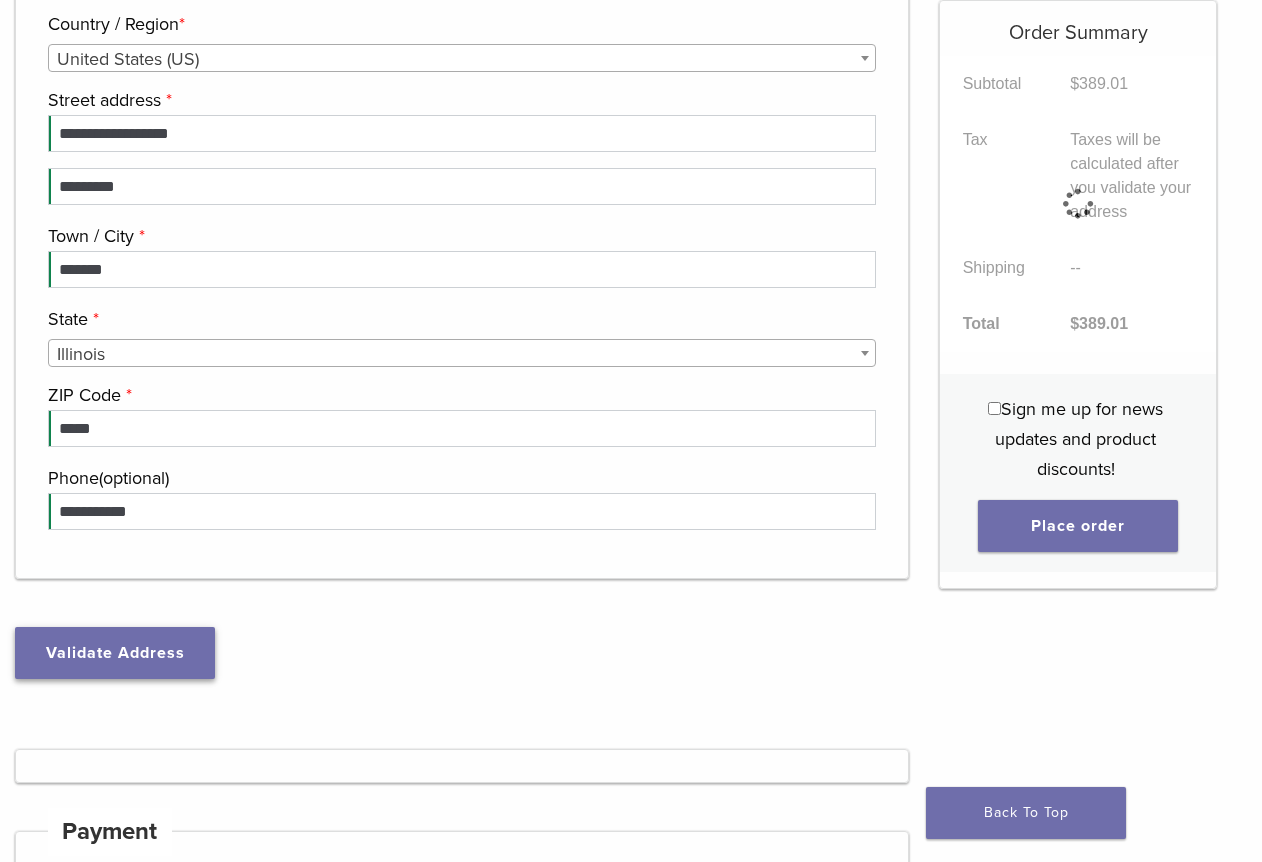 click on "Validate Address" at bounding box center (115, 653) 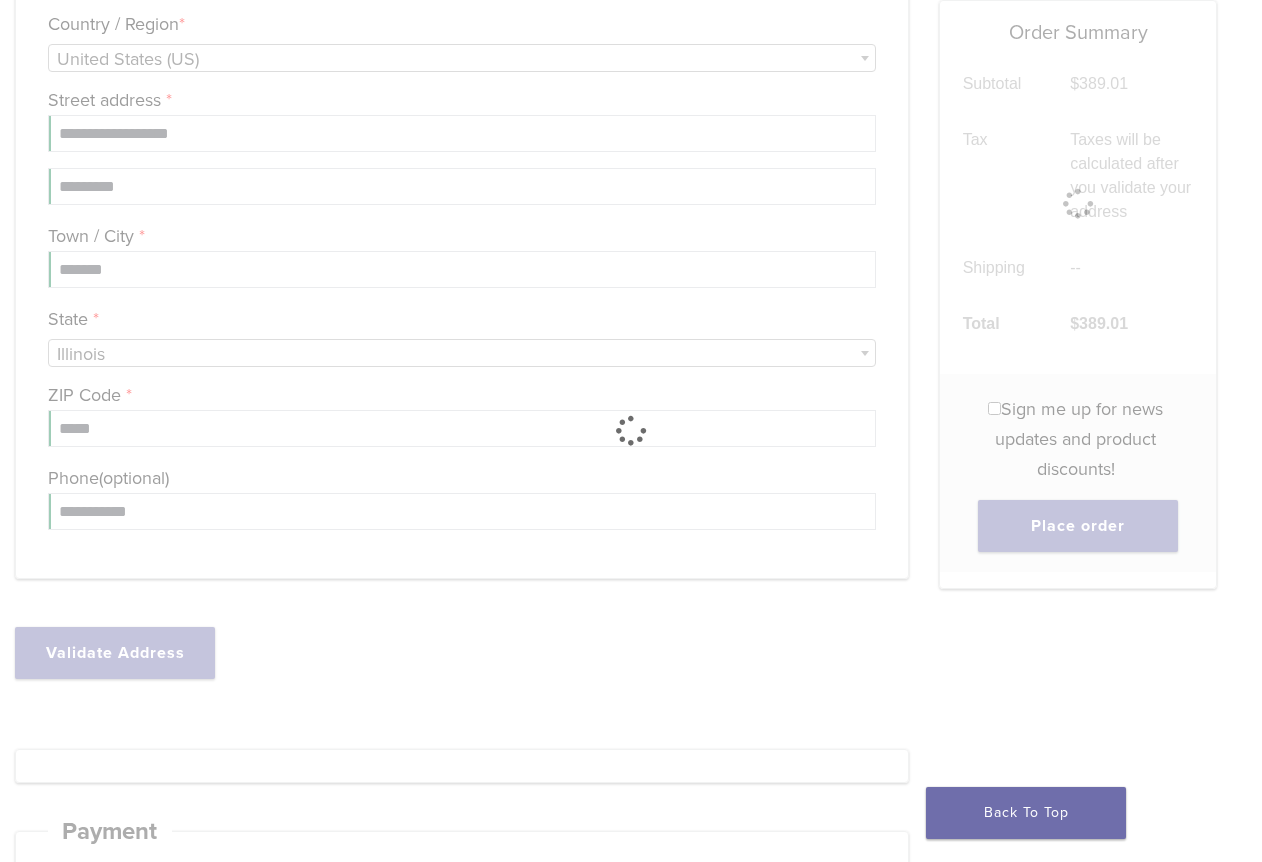 type on "**********" 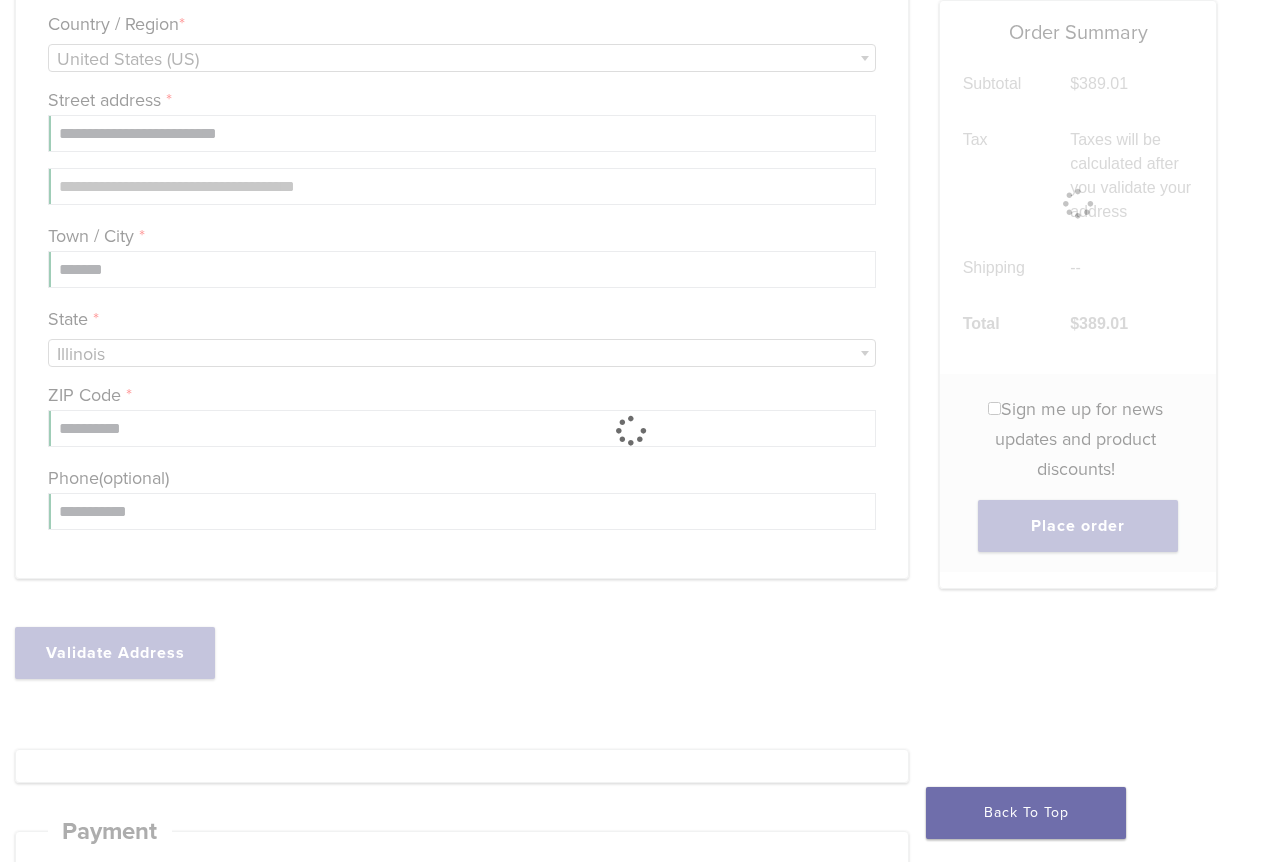 select on "**" 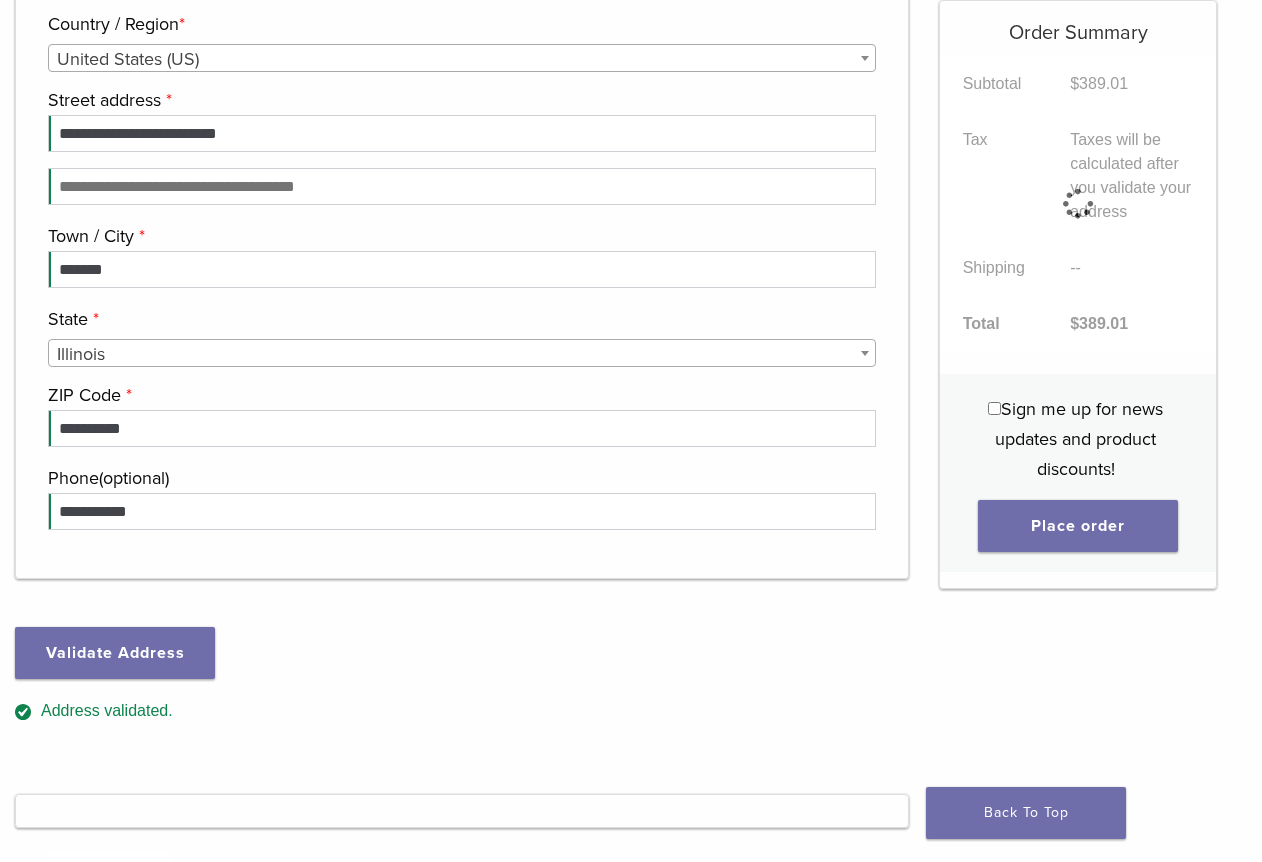 click on "Sign me up for news updates and product discounts!" at bounding box center [1079, 439] 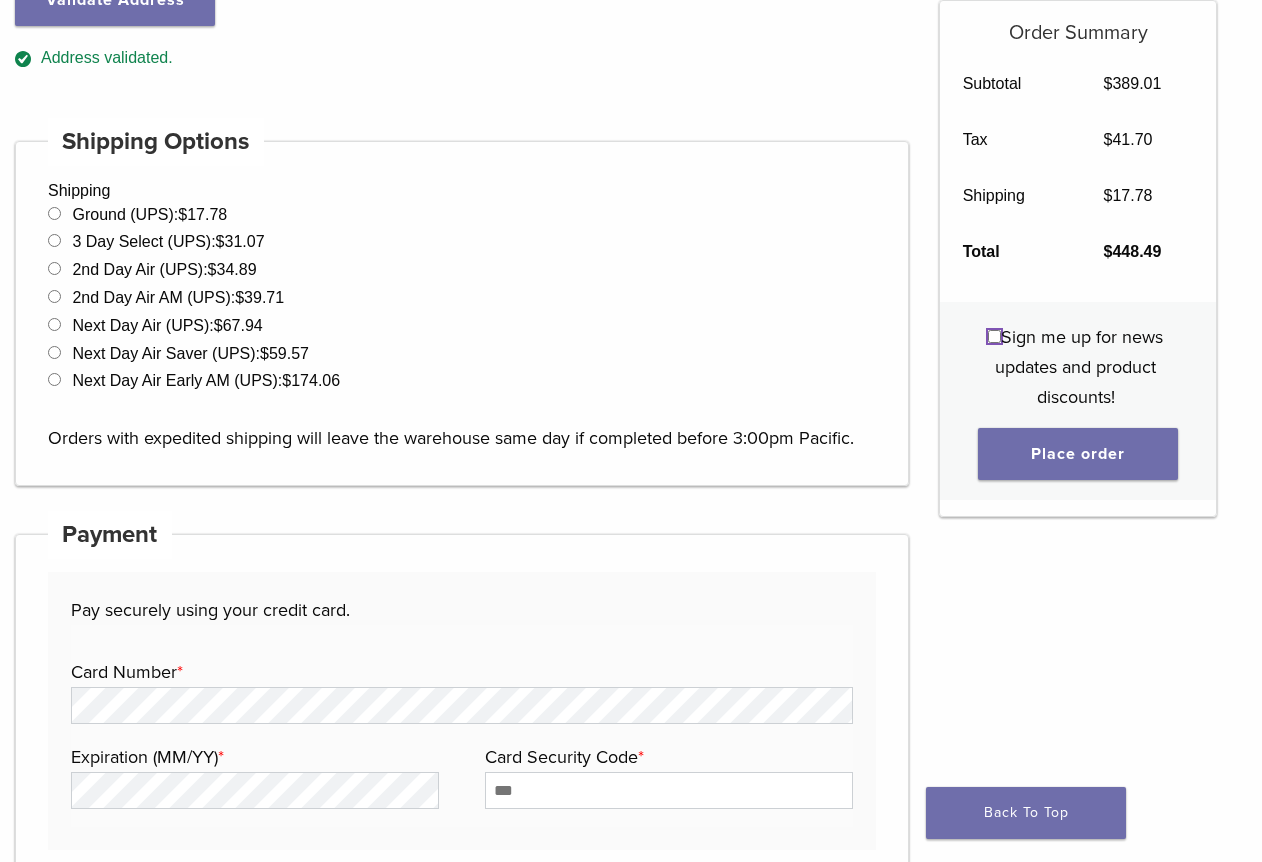 scroll, scrollTop: 1500, scrollLeft: 0, axis: vertical 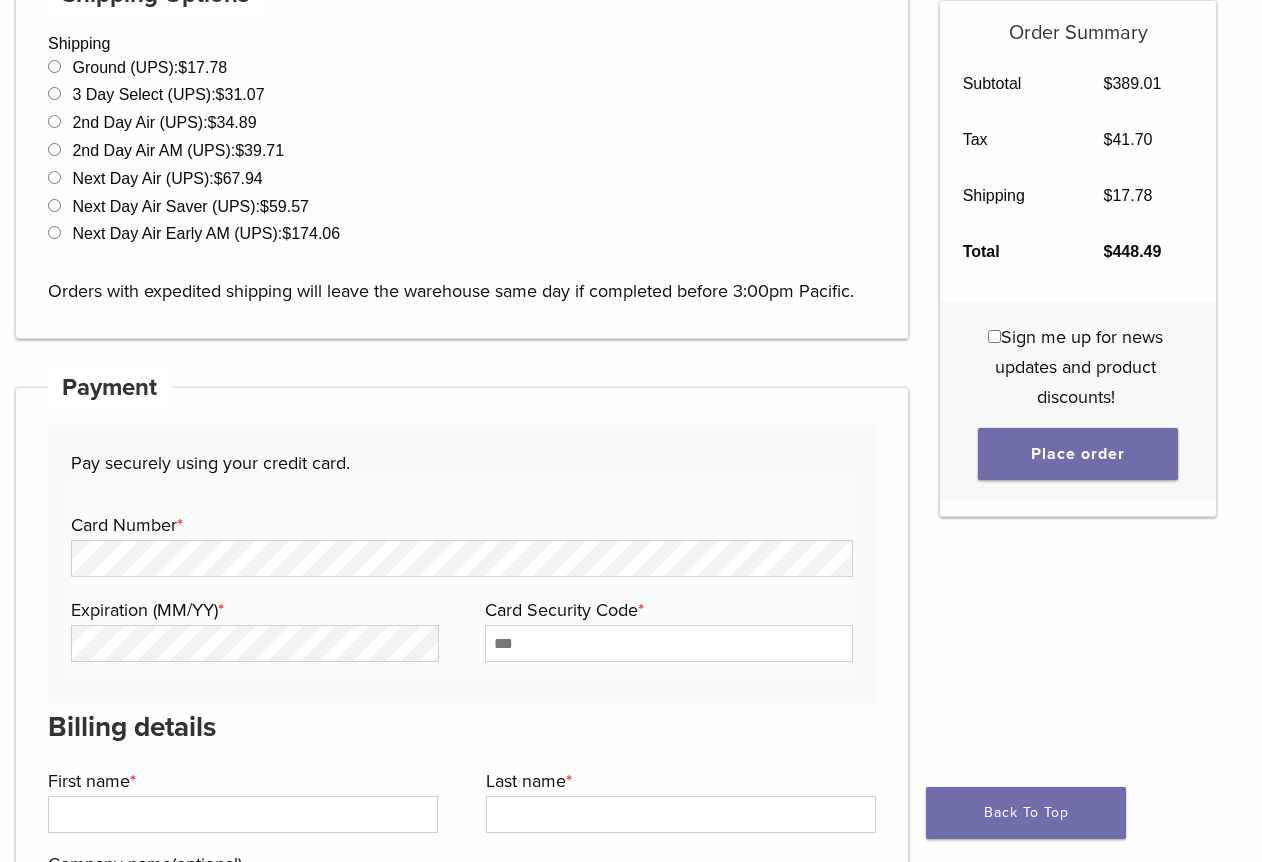 click on "Card Number  *" at bounding box center [460, 525] 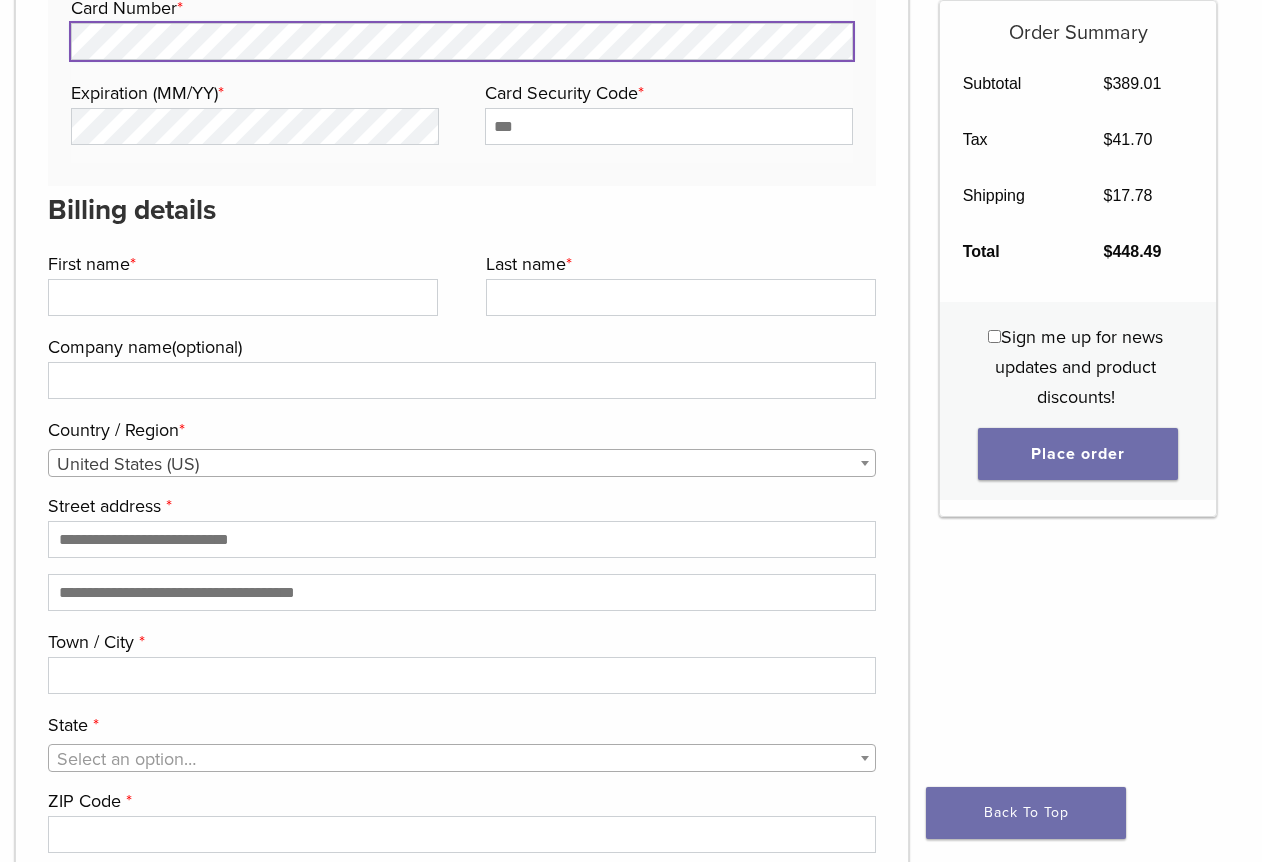 scroll, scrollTop: 2000, scrollLeft: 0, axis: vertical 